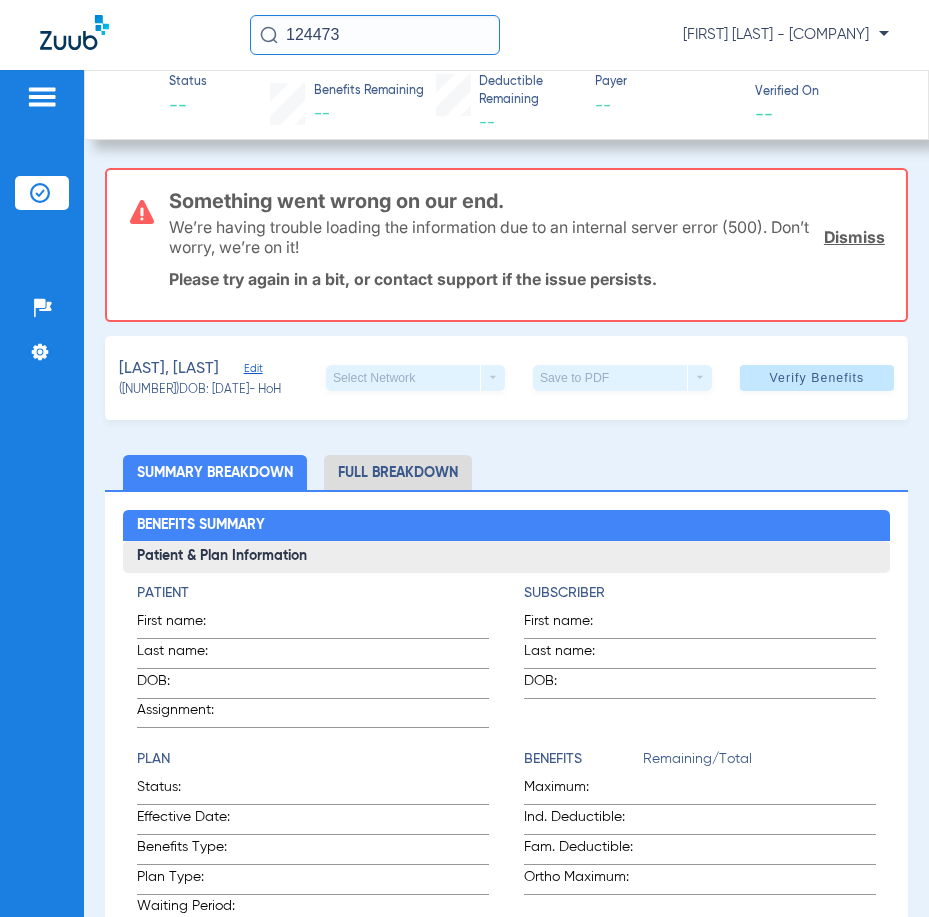 scroll, scrollTop: 0, scrollLeft: 0, axis: both 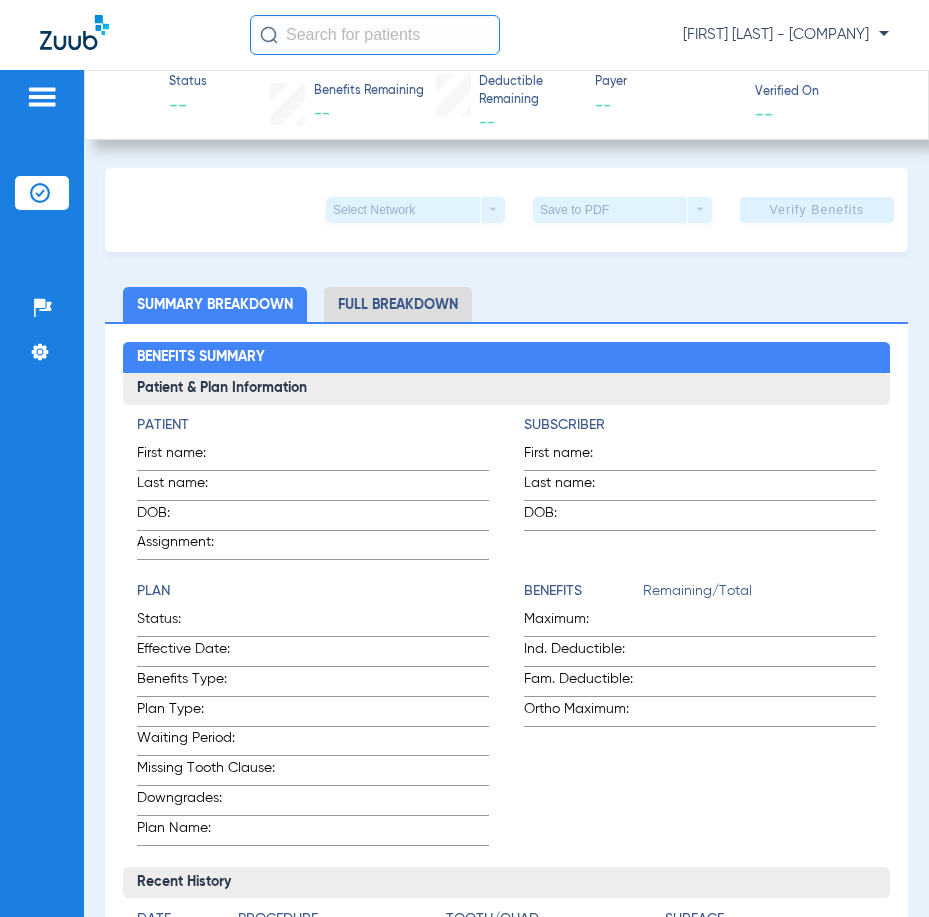click 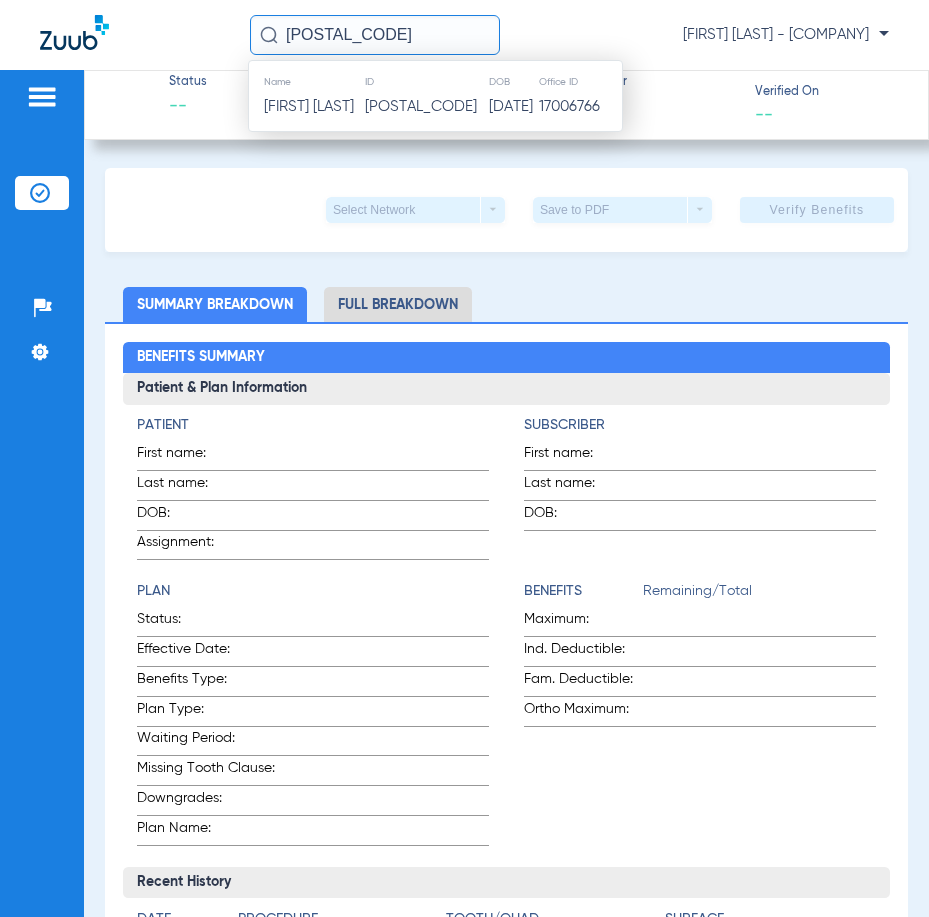 type on "48242" 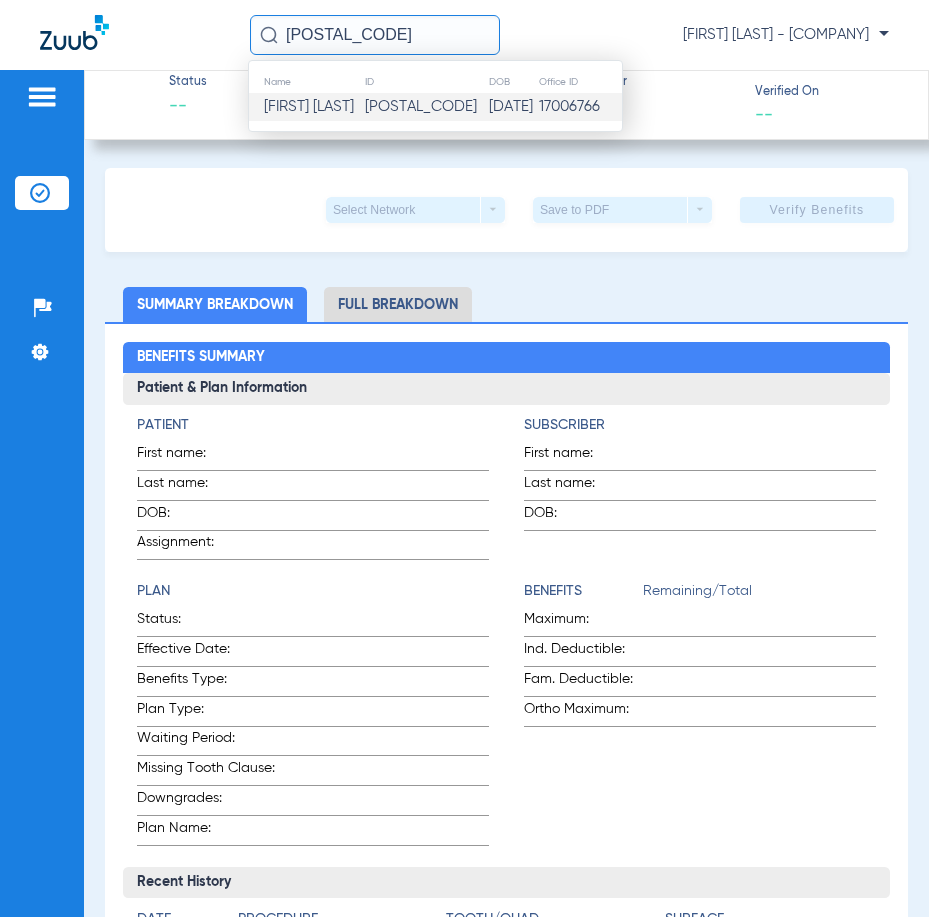 click on "Lakie Carter" 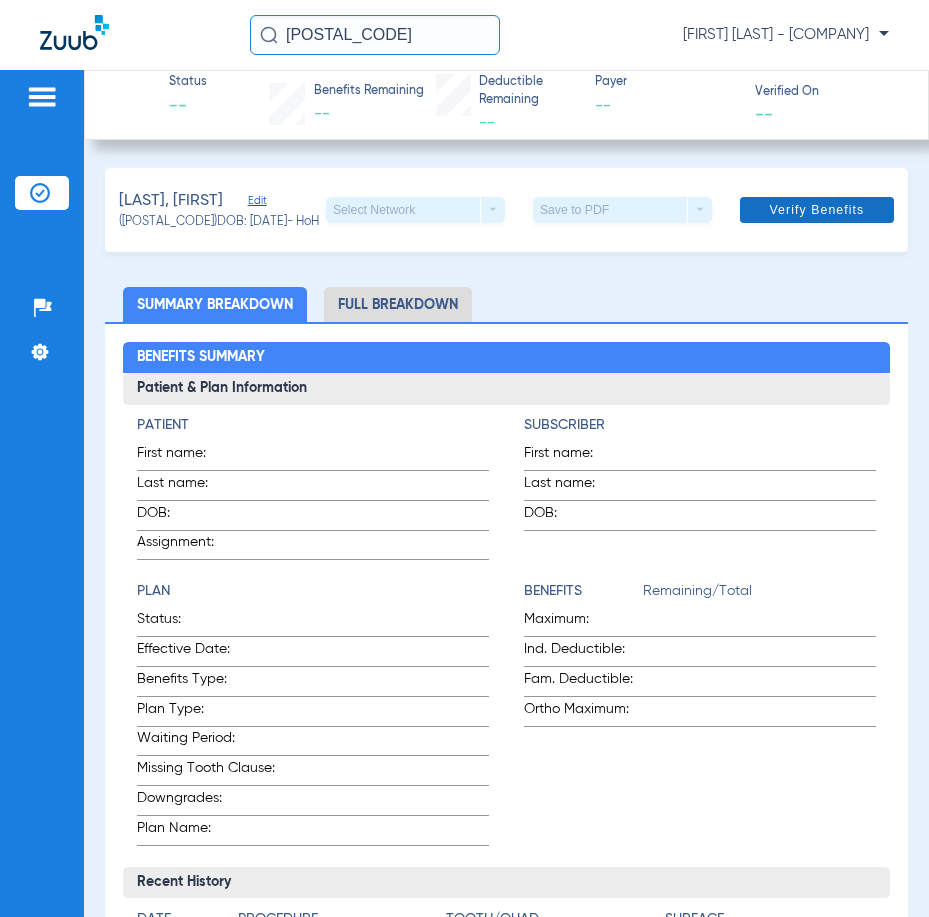 click 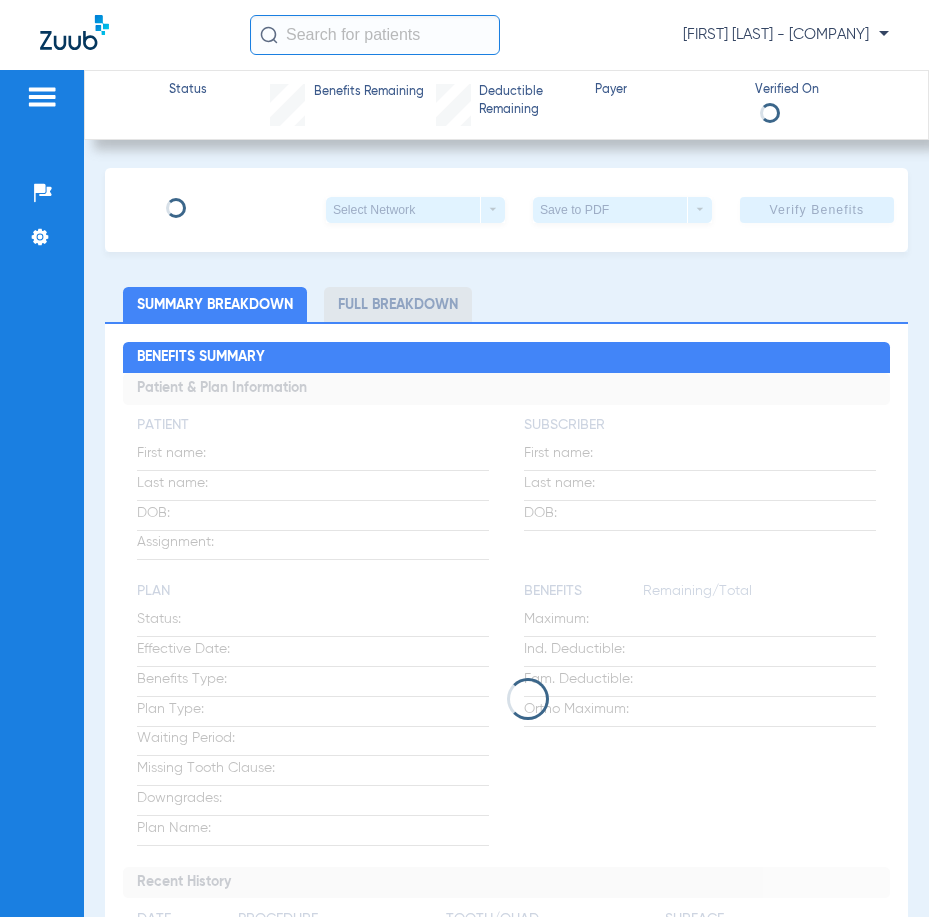 scroll, scrollTop: 0, scrollLeft: 0, axis: both 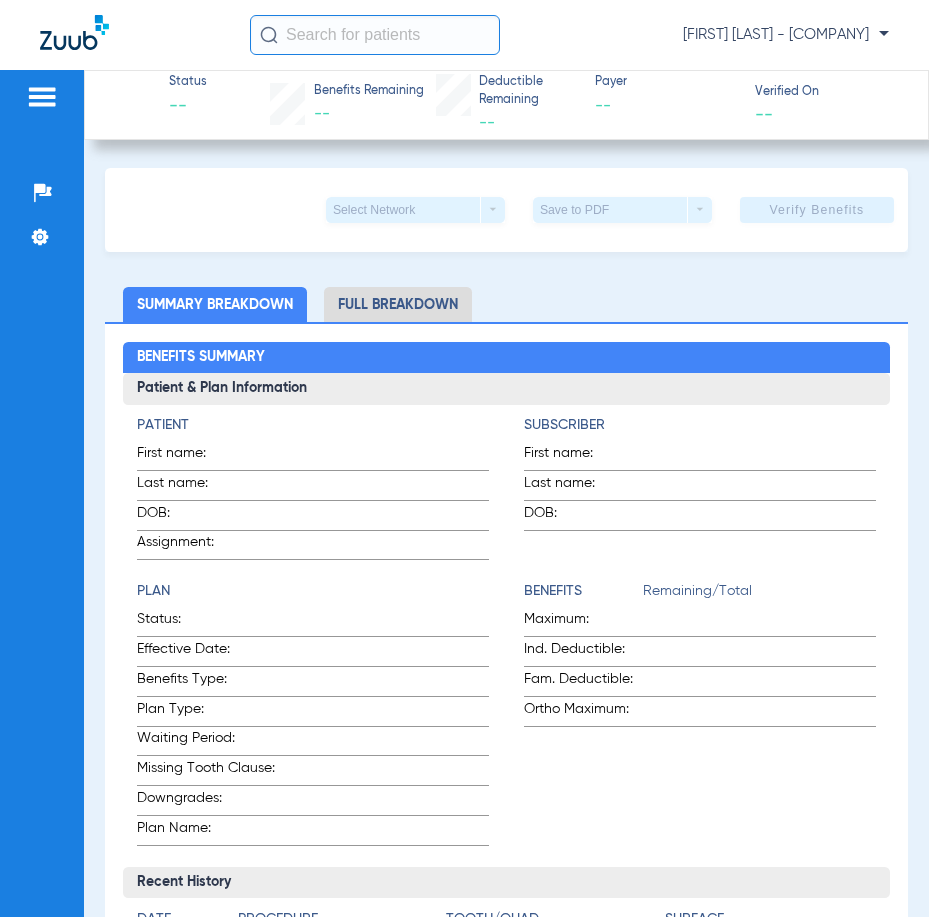 click 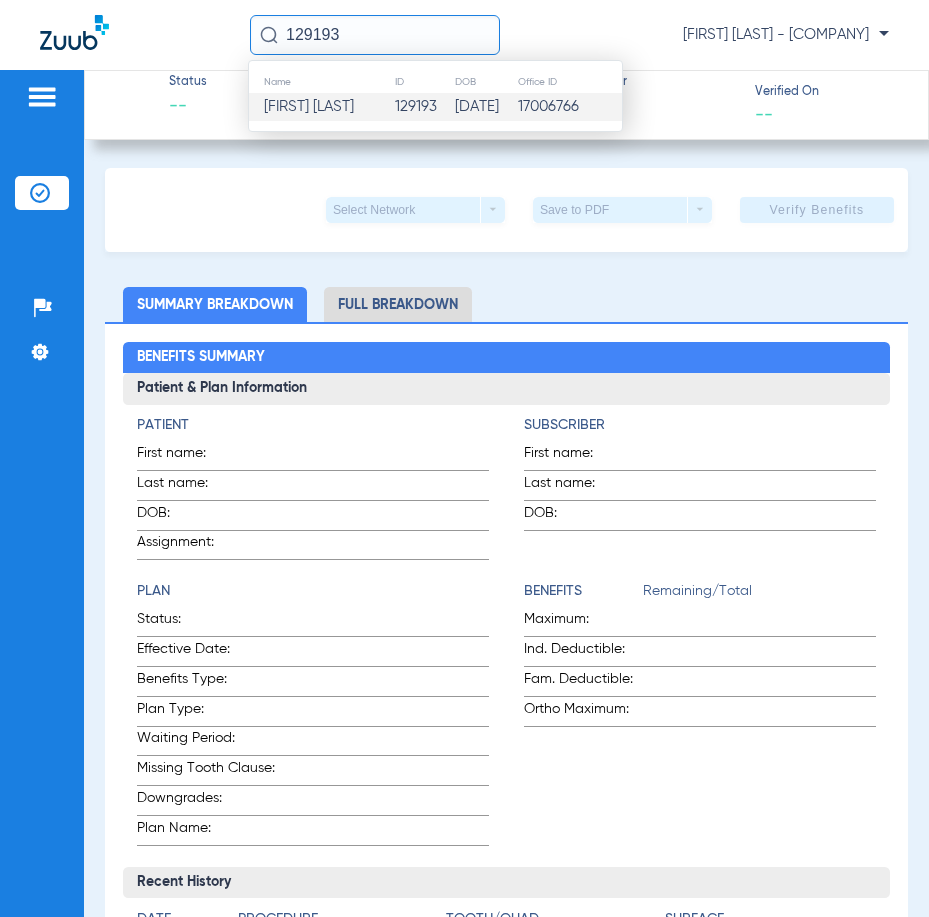 type on "129193" 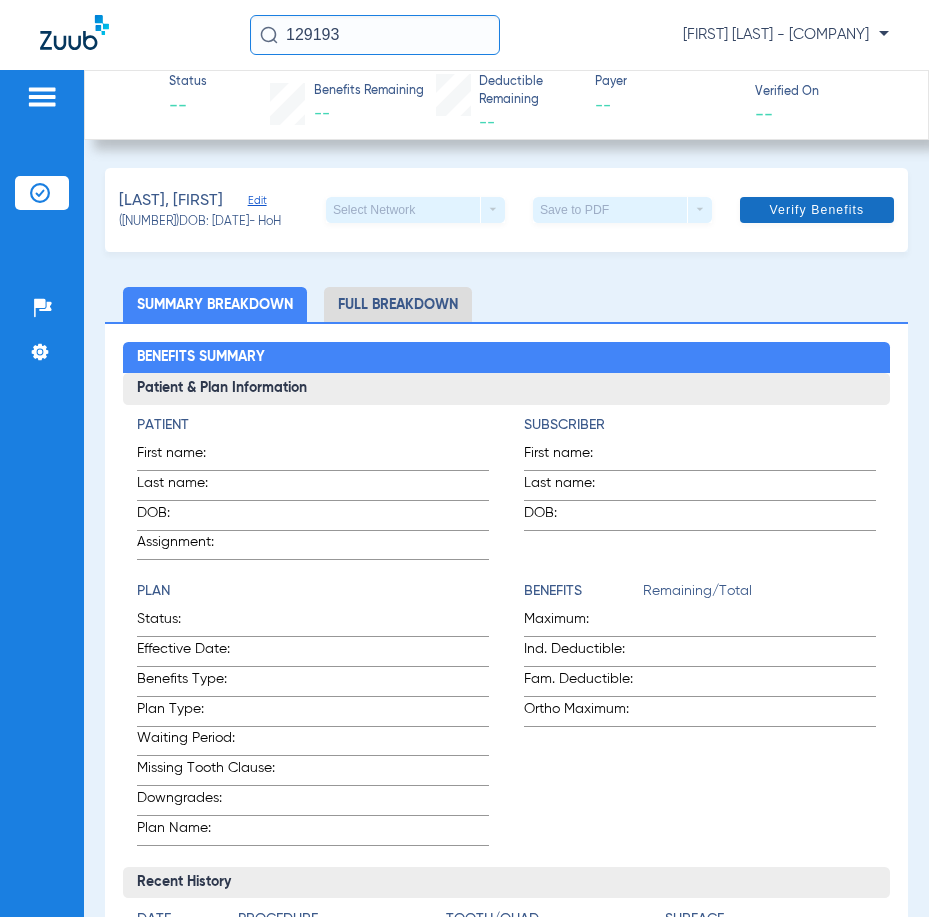 click on "Verify Benefits" 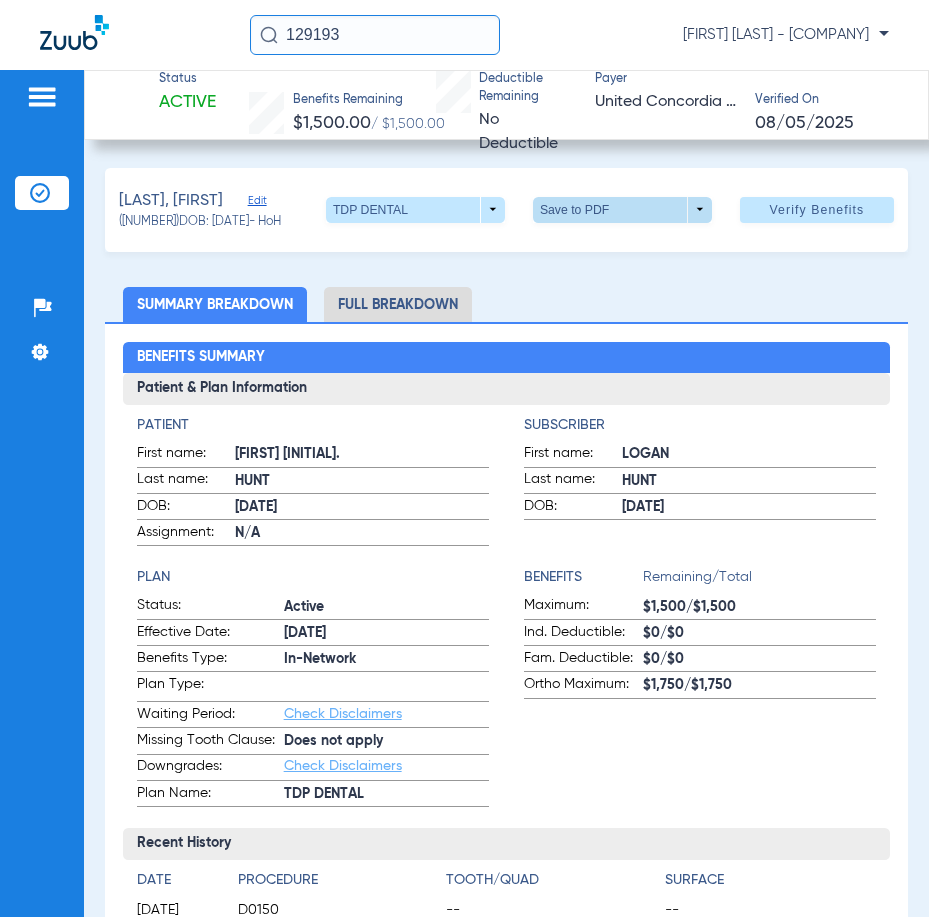 click 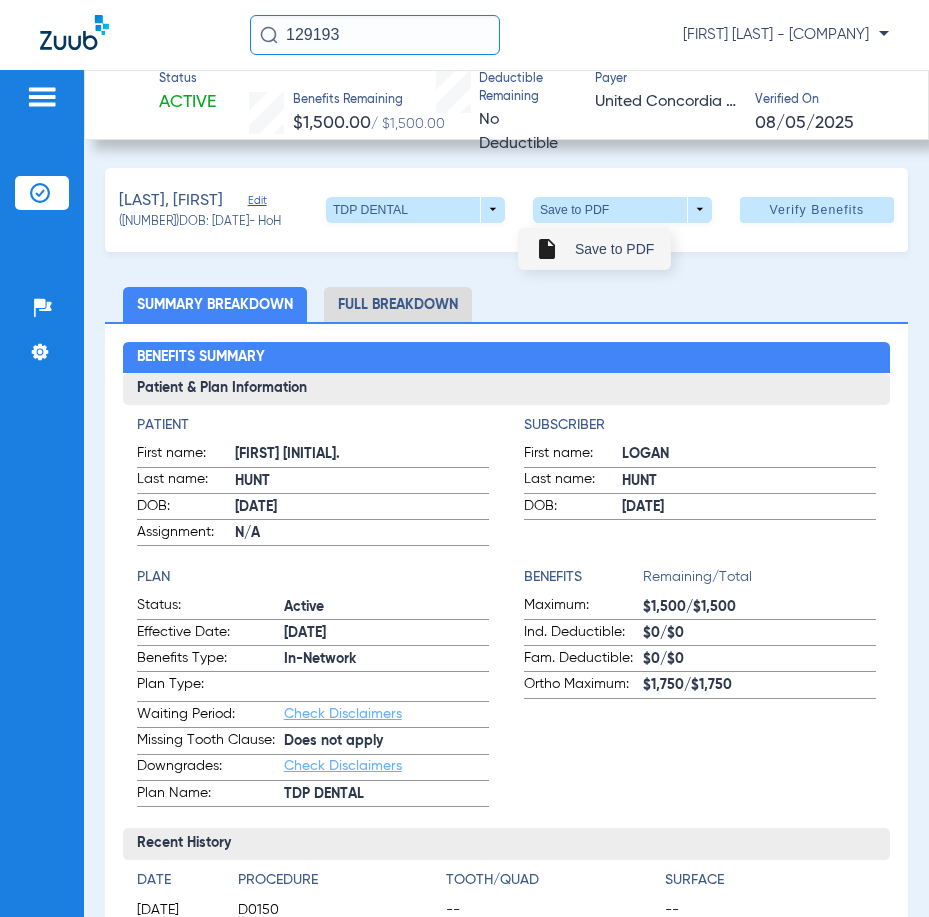 click on "insert_drive_file  Save to PDF" at bounding box center [594, 249] 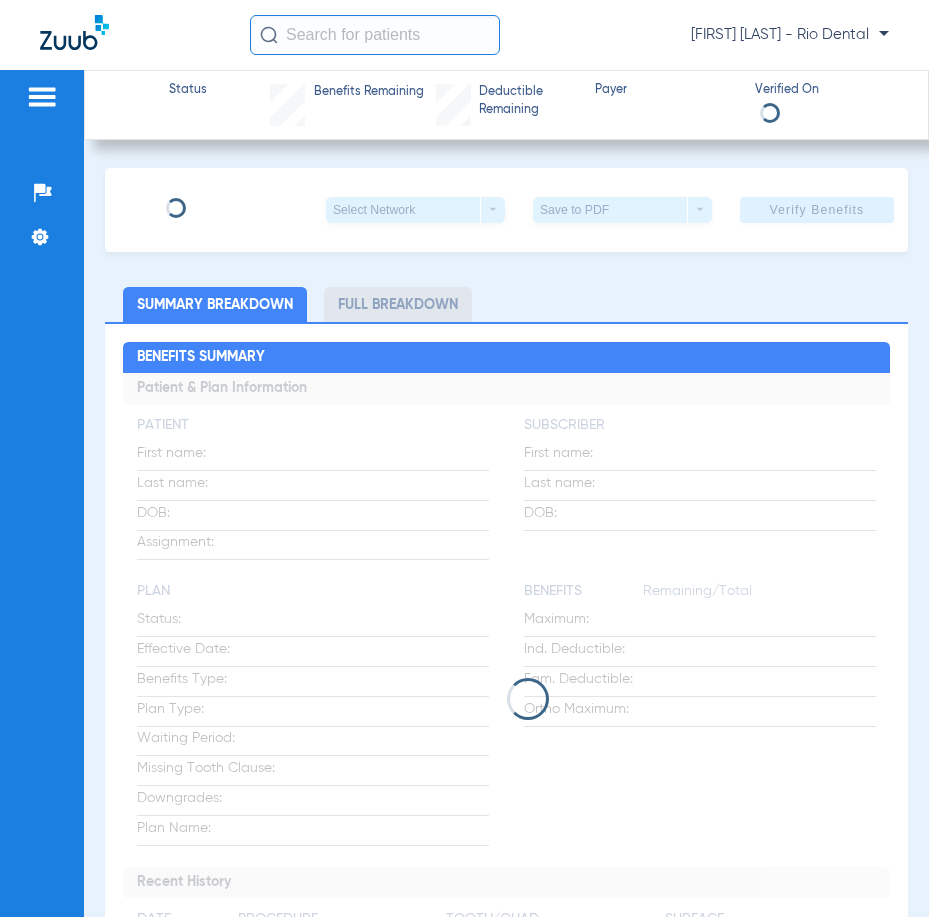scroll, scrollTop: 0, scrollLeft: 0, axis: both 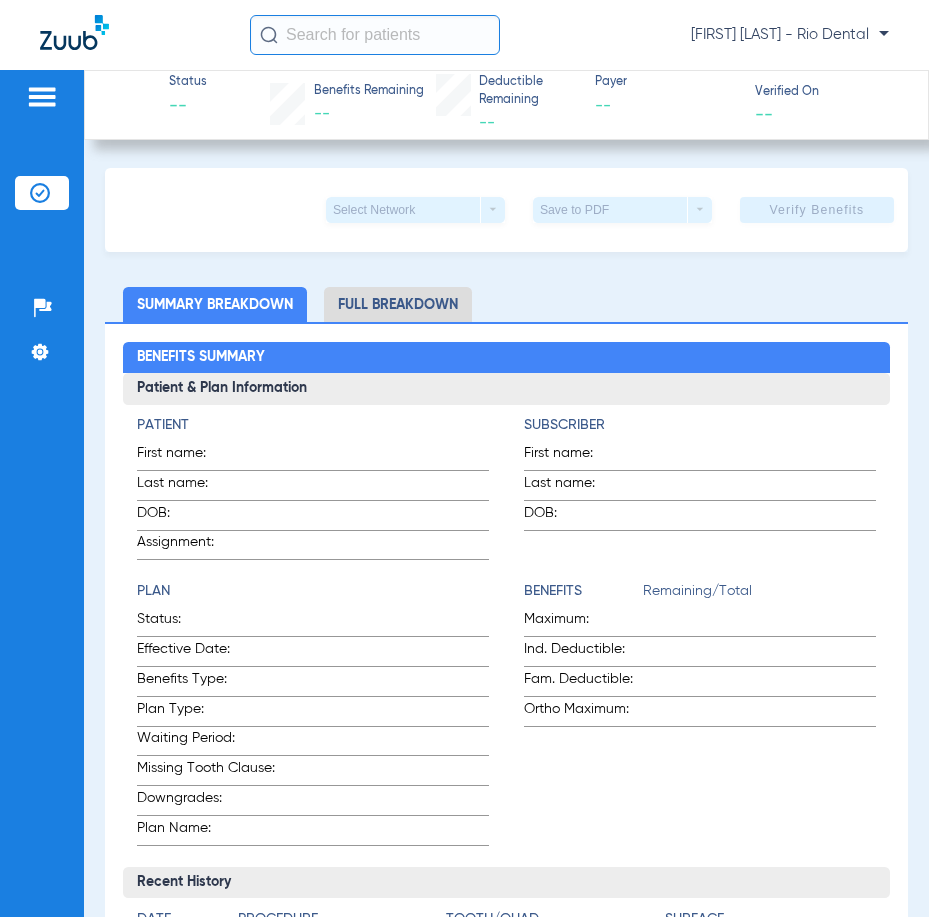 click 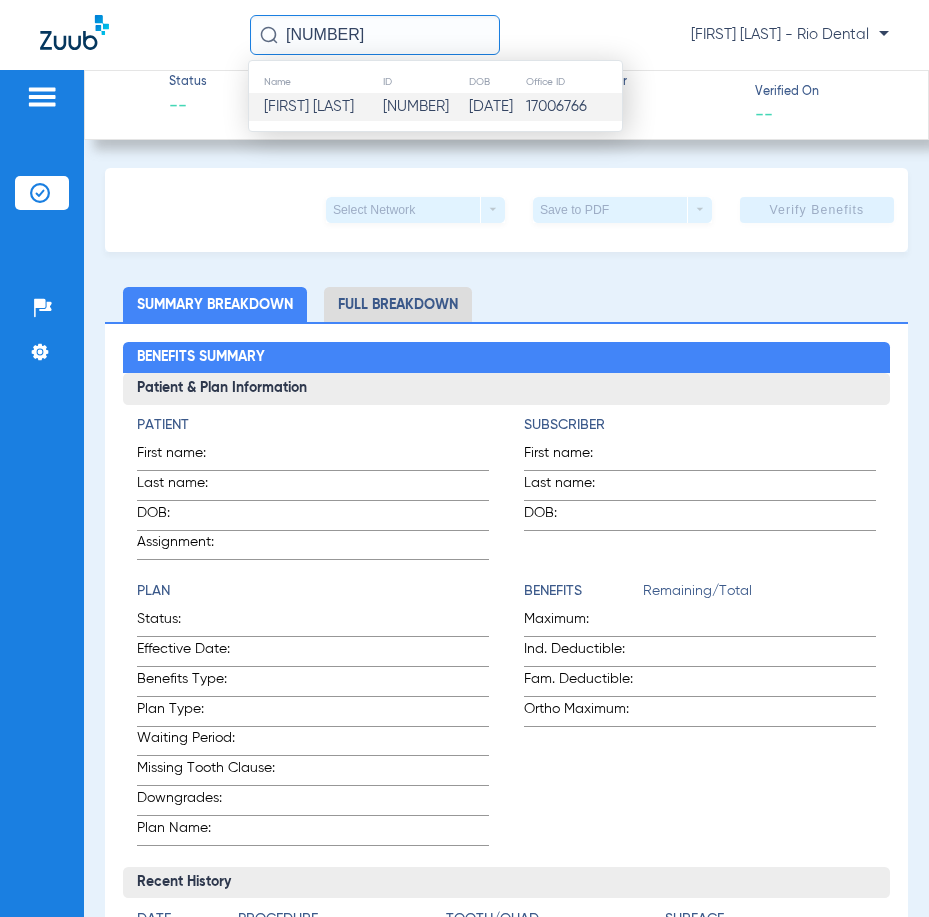 type on "6845" 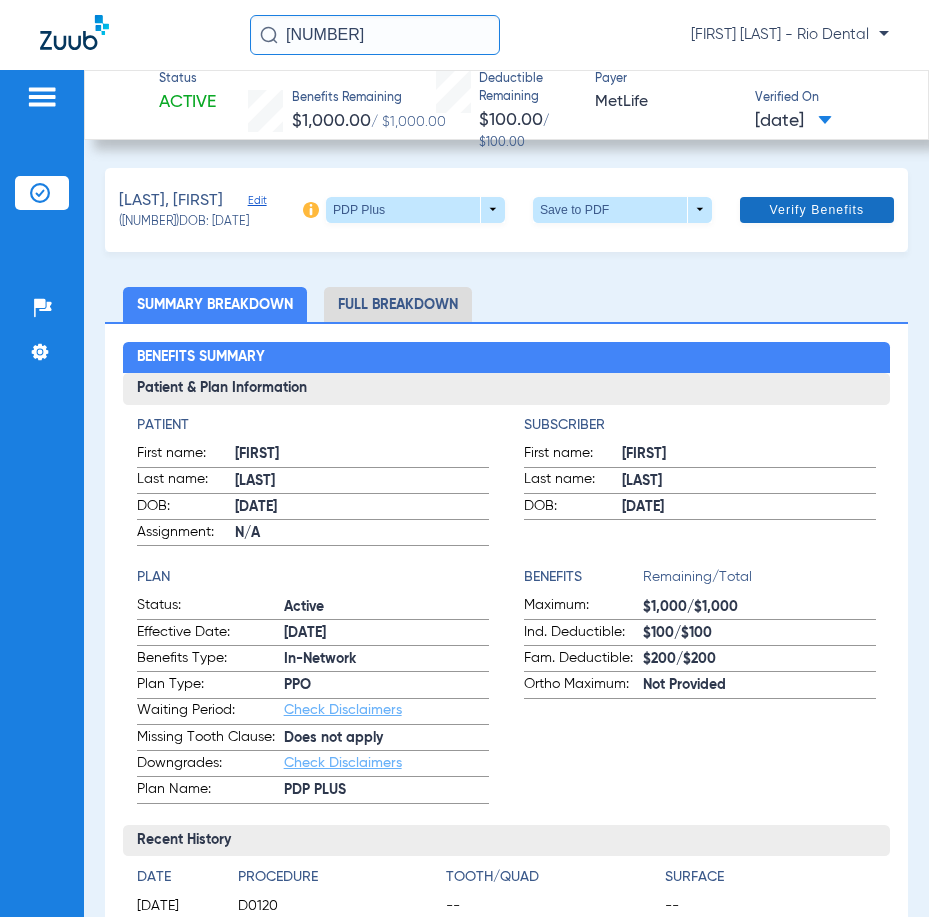 click on "Verify Benefits" 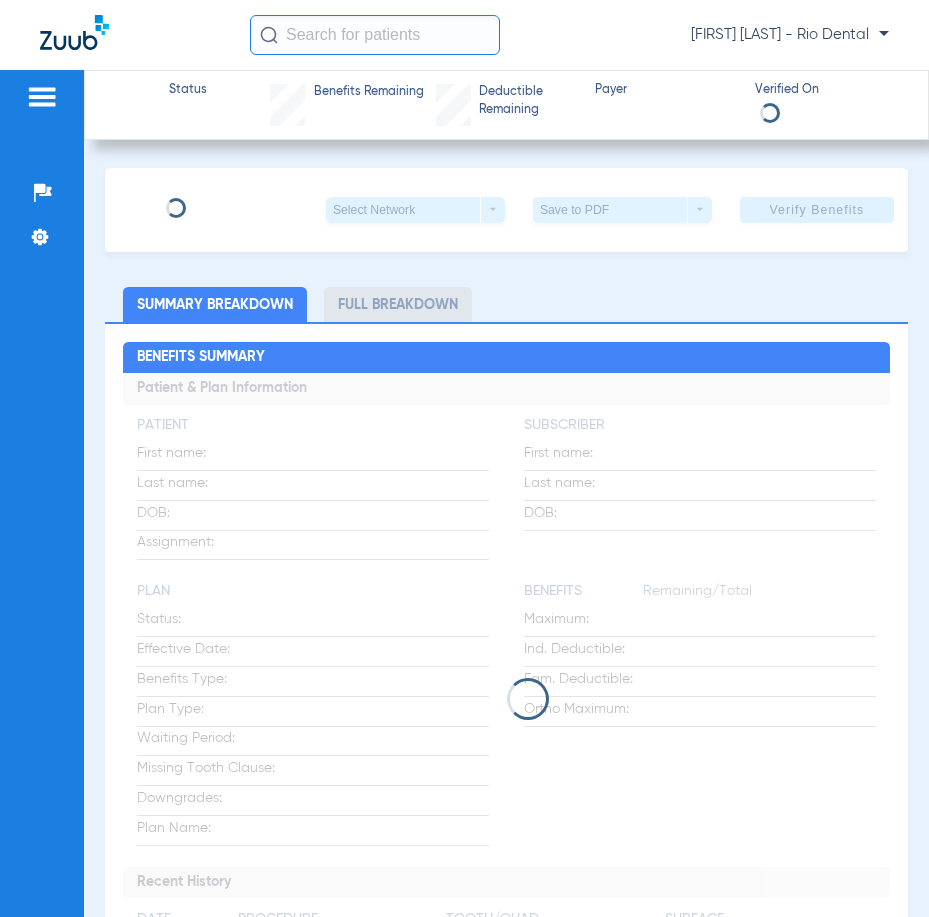 scroll, scrollTop: 0, scrollLeft: 0, axis: both 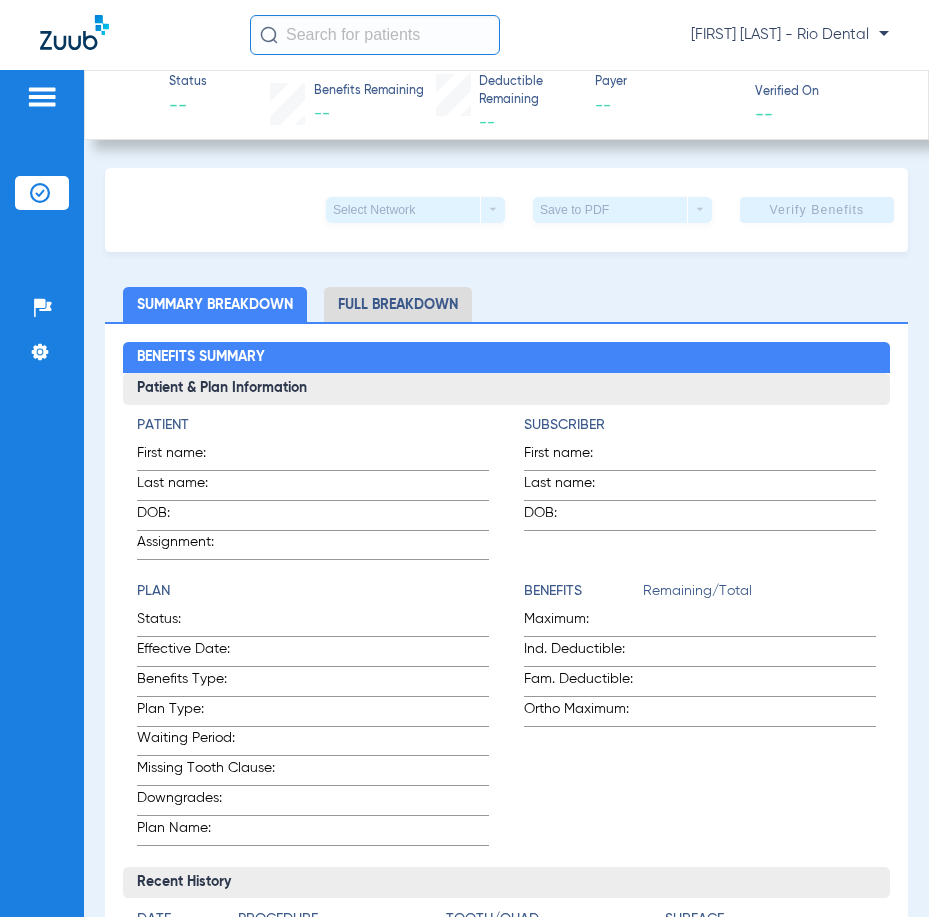 click 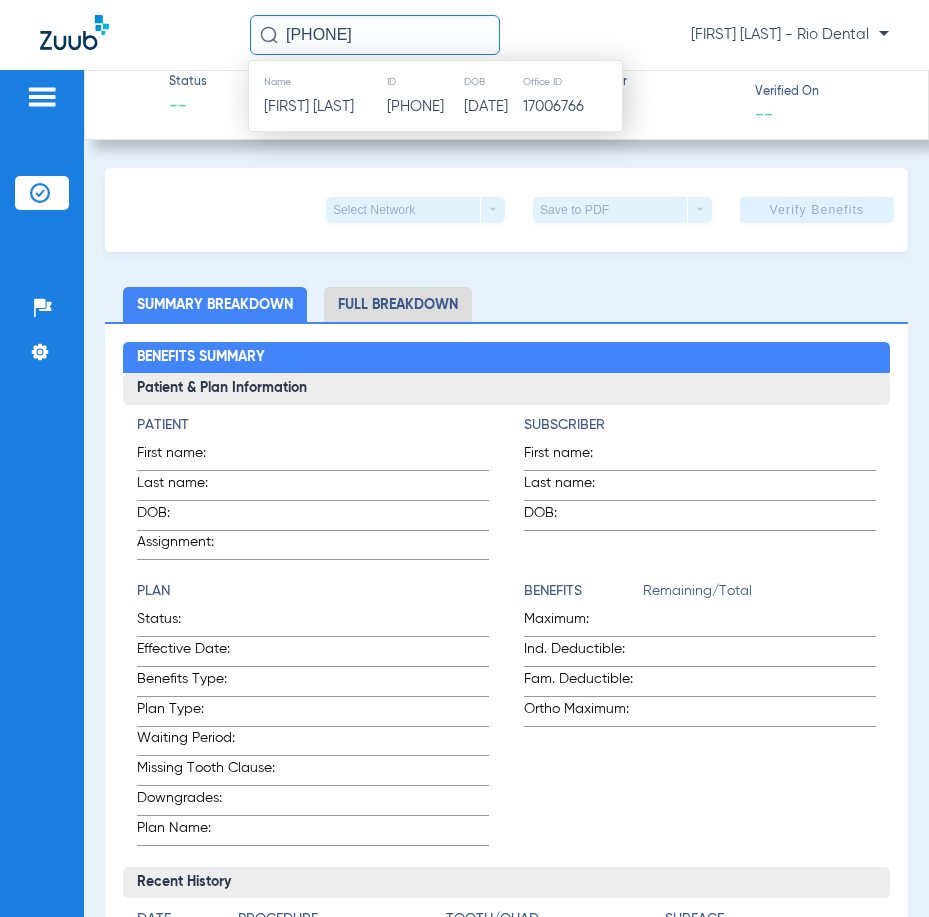 type on "46798" 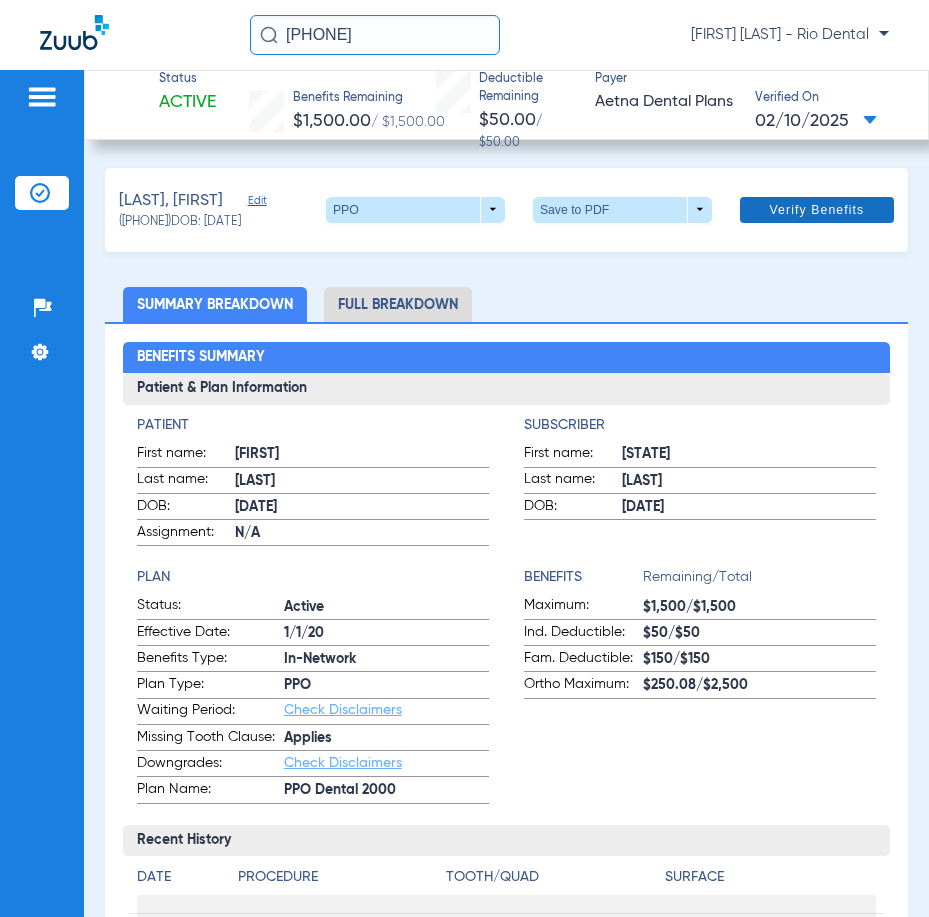 click on "Verify Benefits" 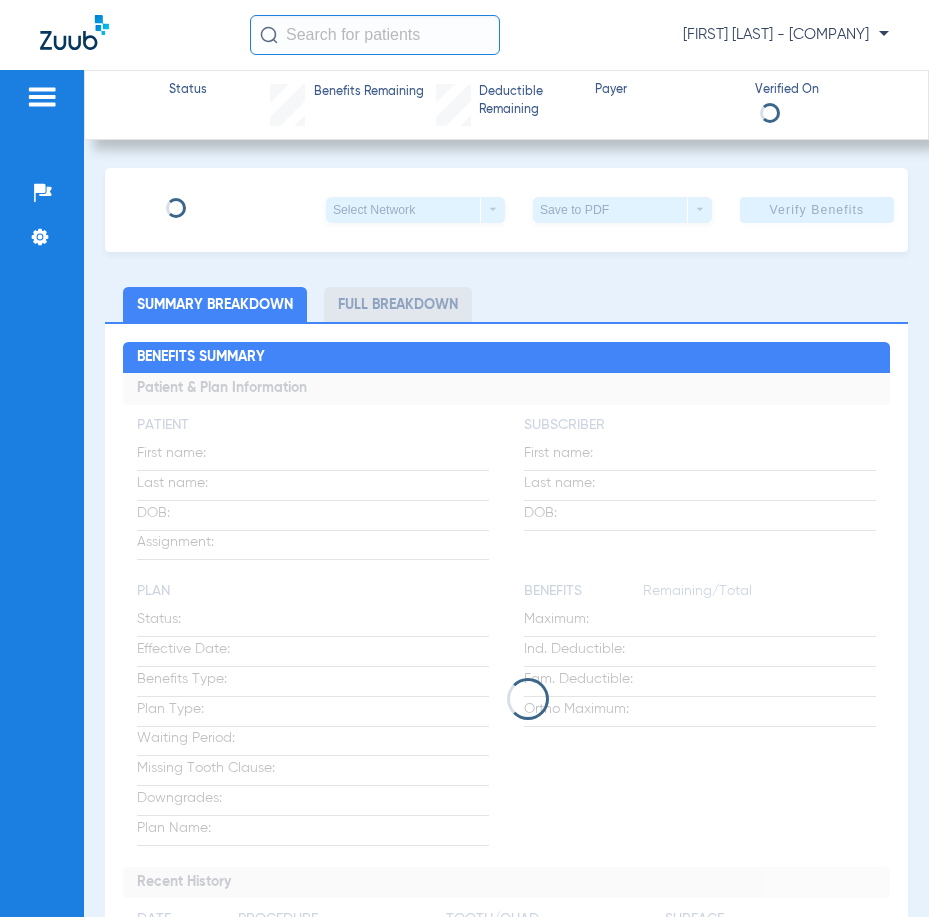 scroll, scrollTop: 0, scrollLeft: 0, axis: both 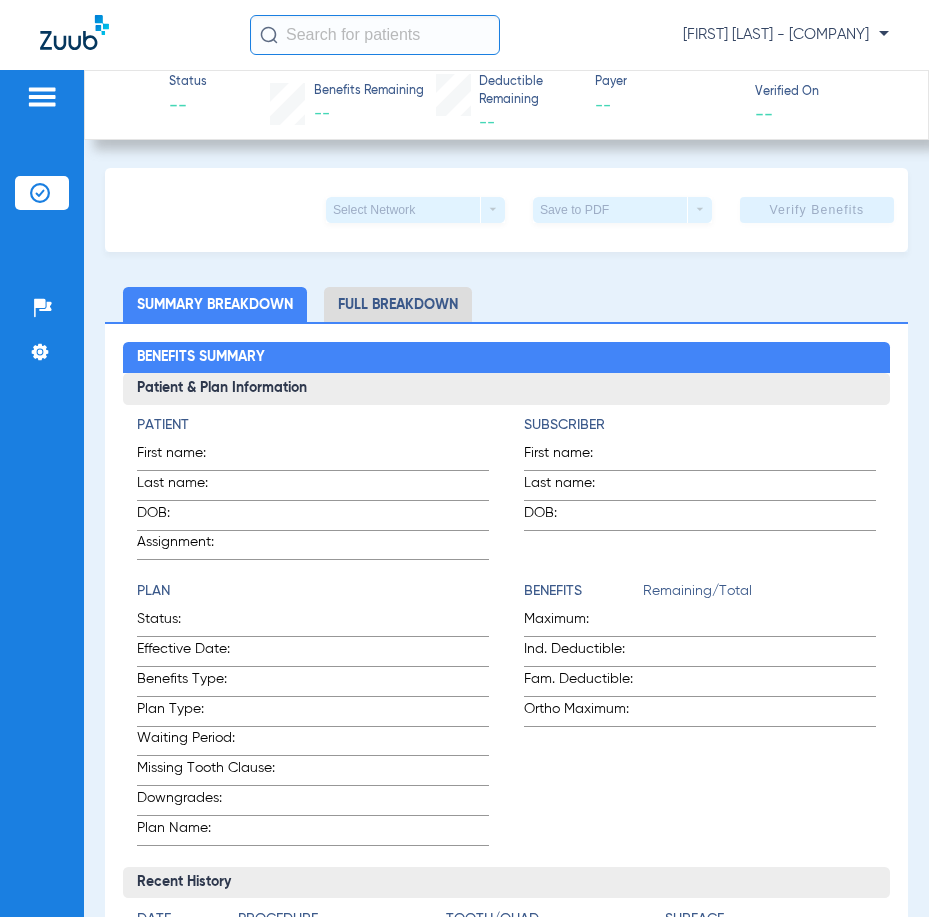 click 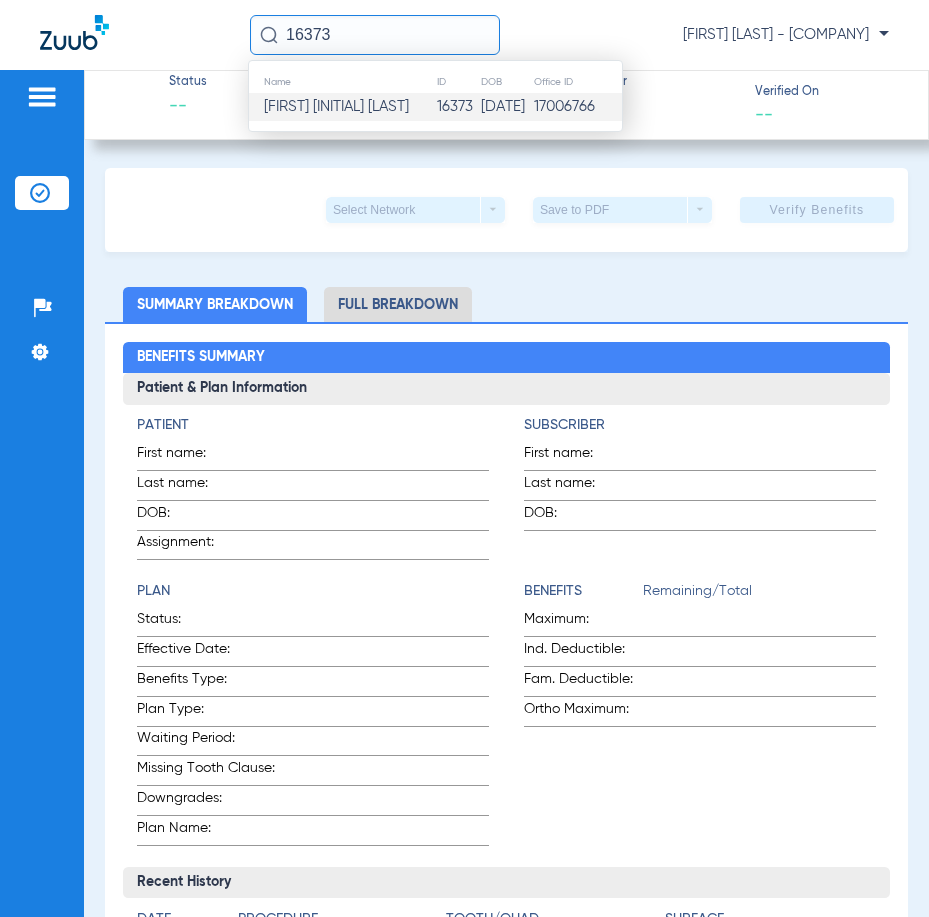type on "16373" 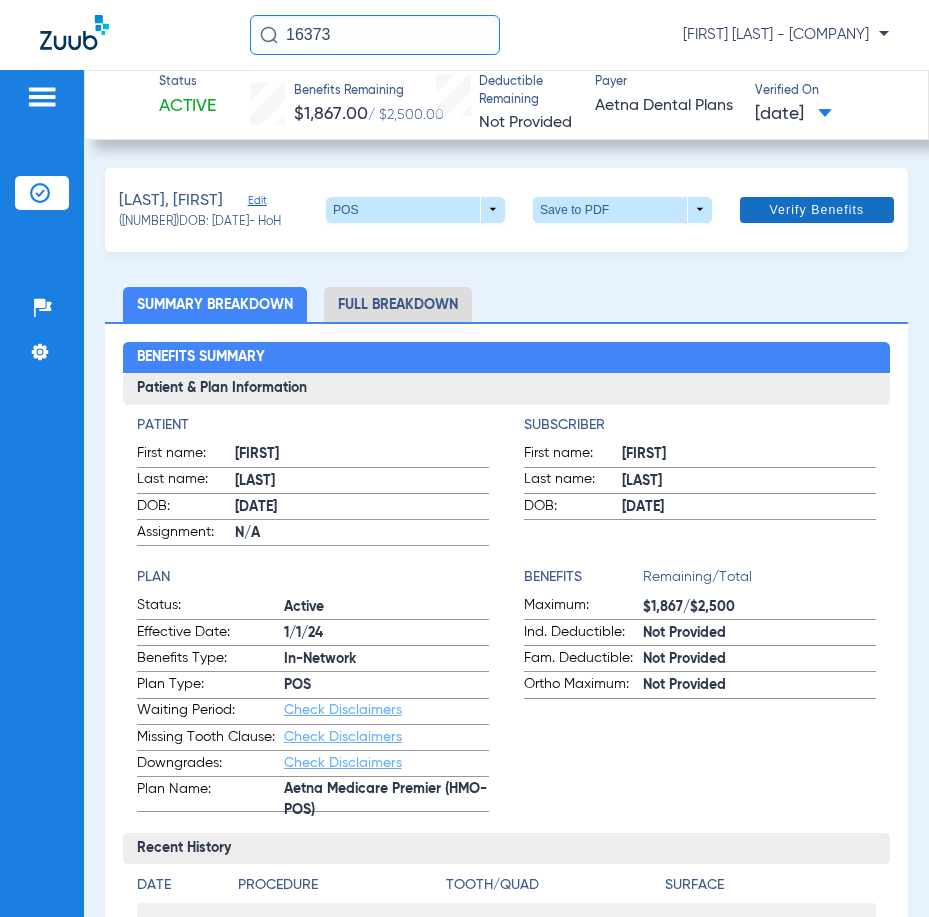 click on "Verify Benefits" 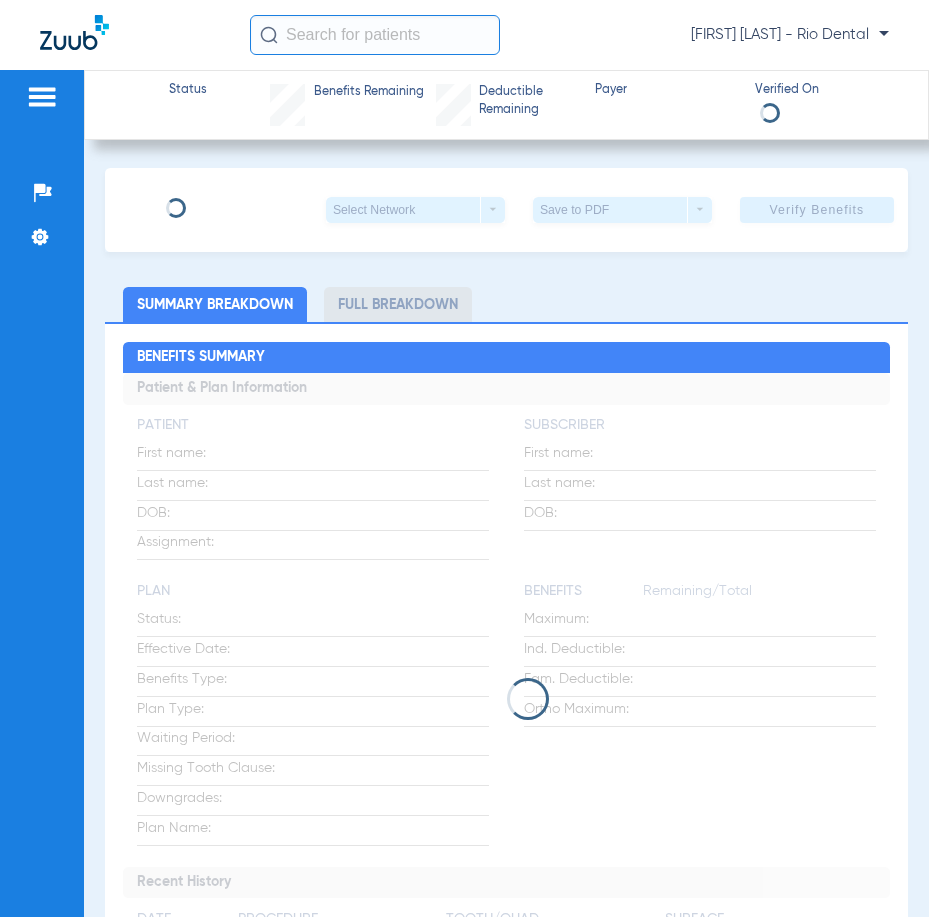 scroll, scrollTop: 0, scrollLeft: 0, axis: both 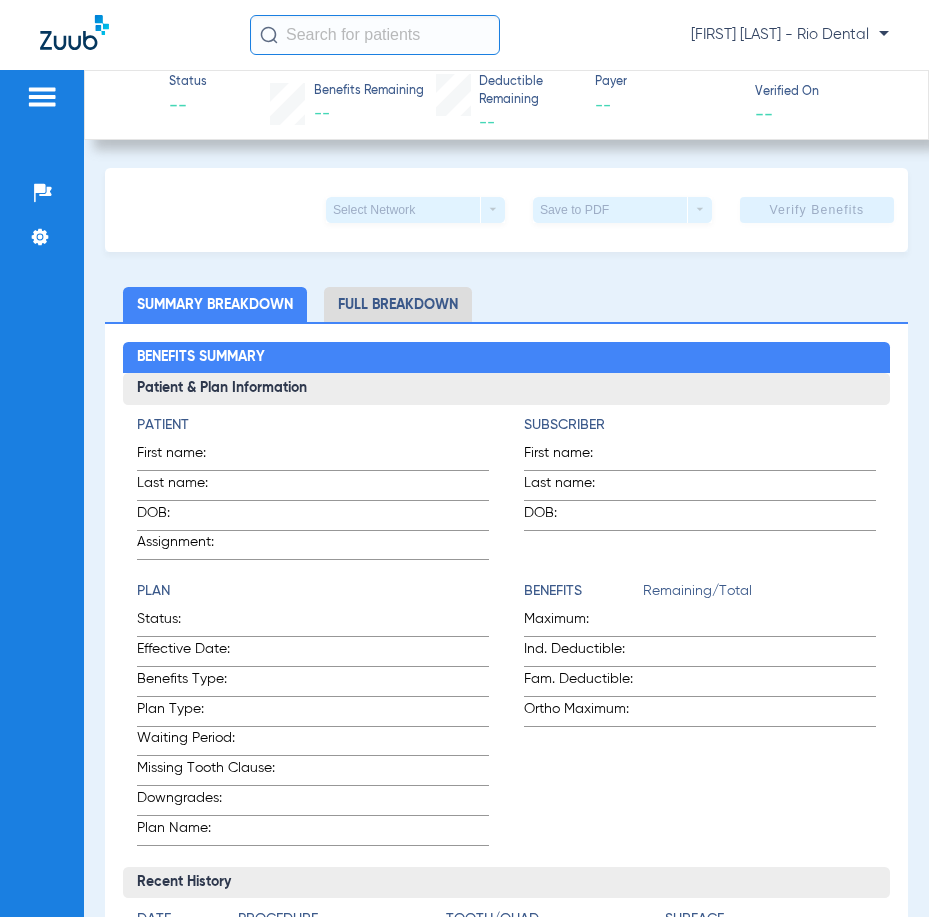 click 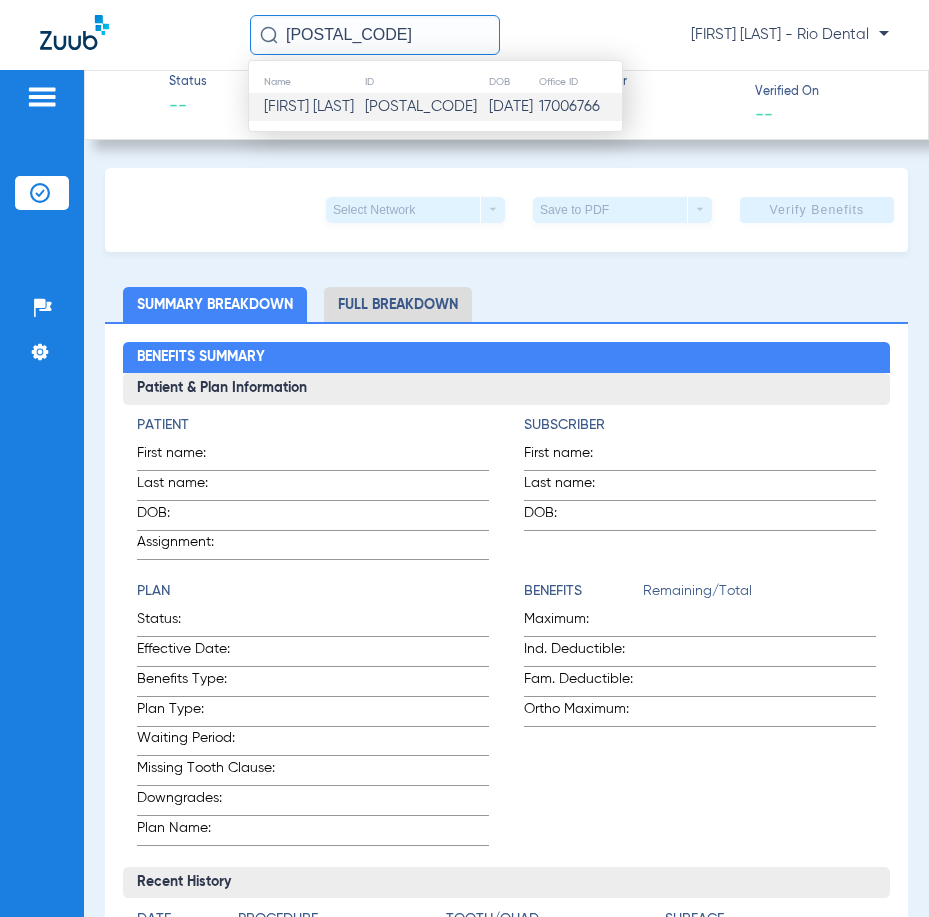 type on "[POSTAL_CODE]" 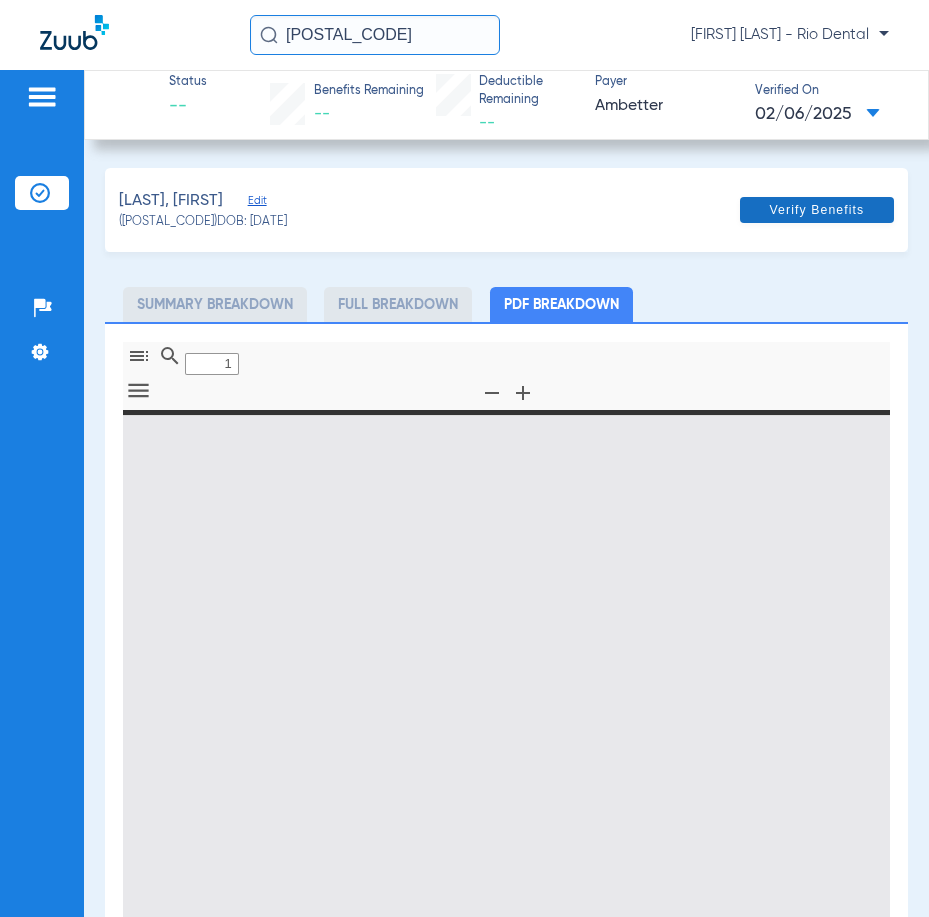 type on "0" 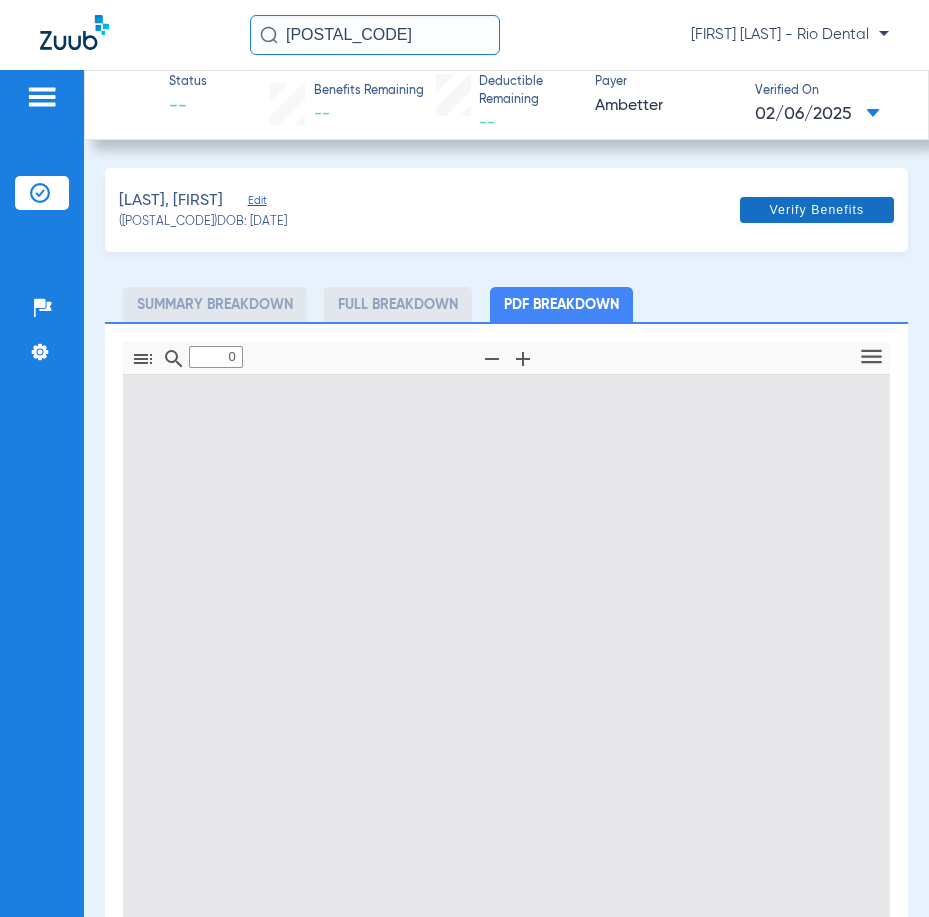 type on "1" 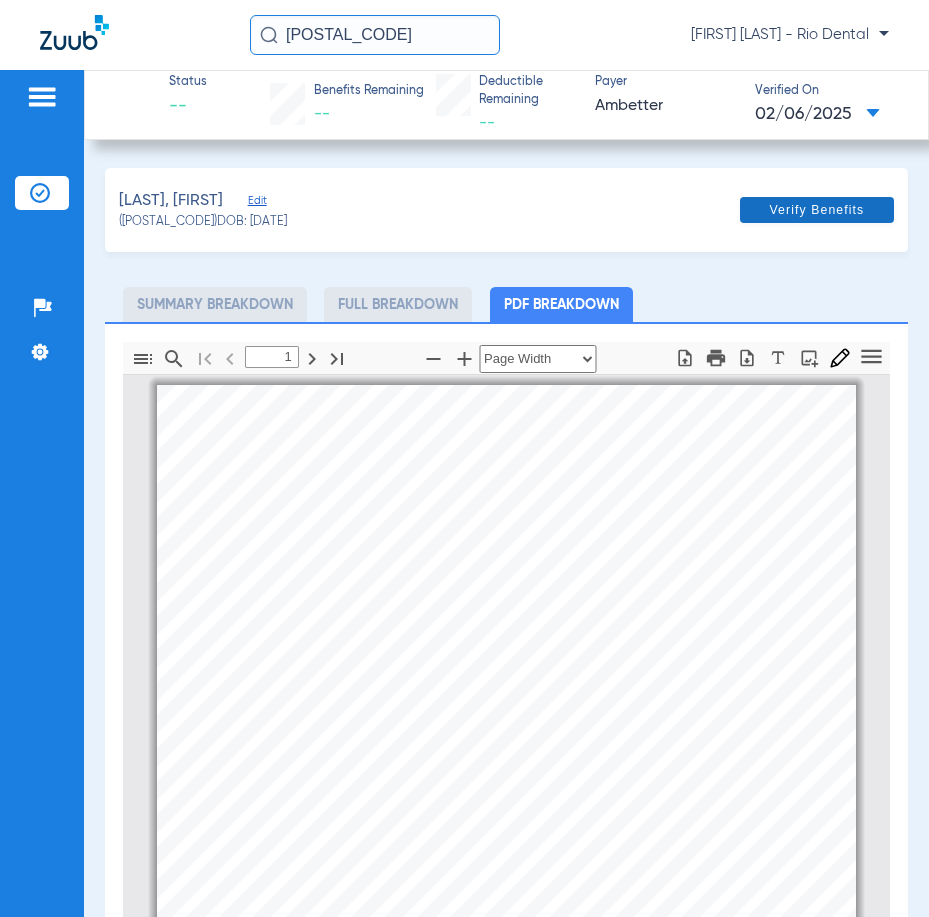 click 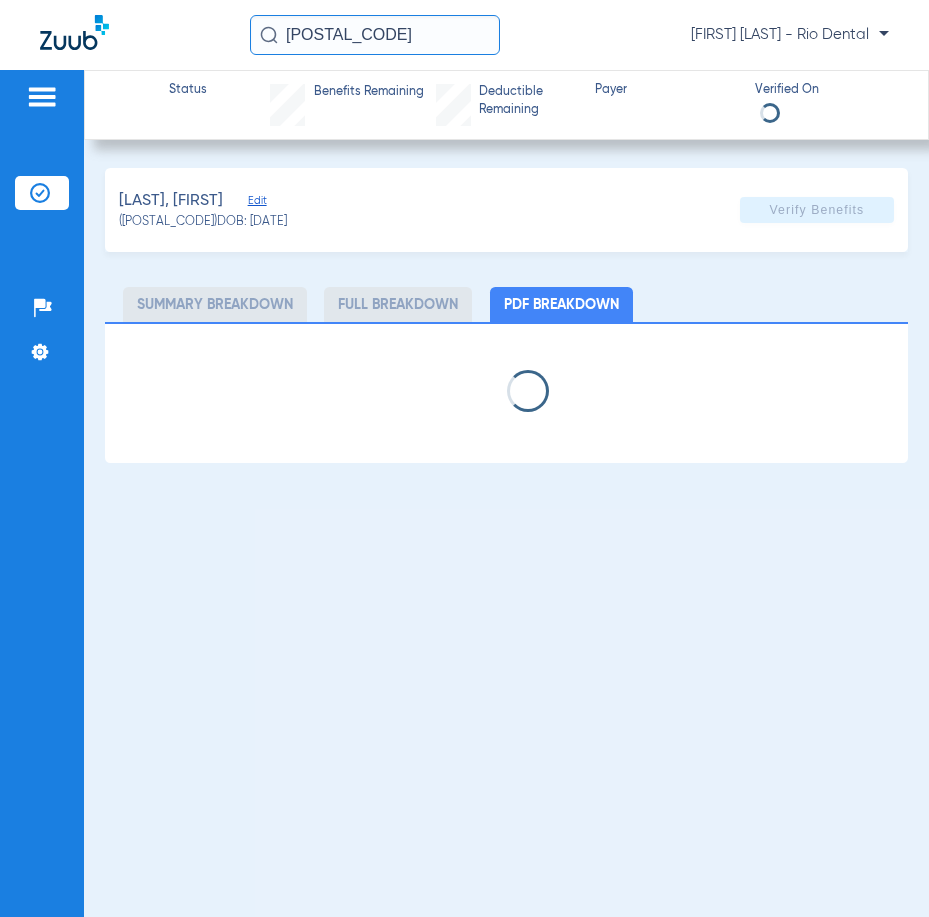 select on "page-width" 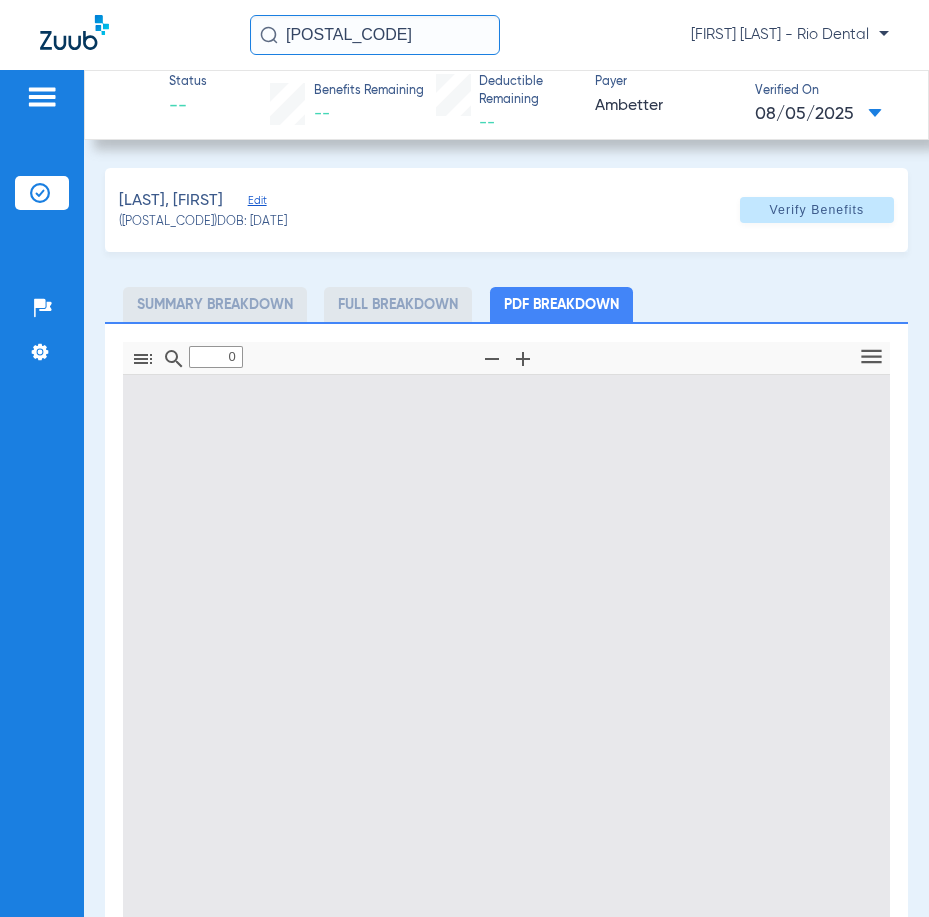 type on "1" 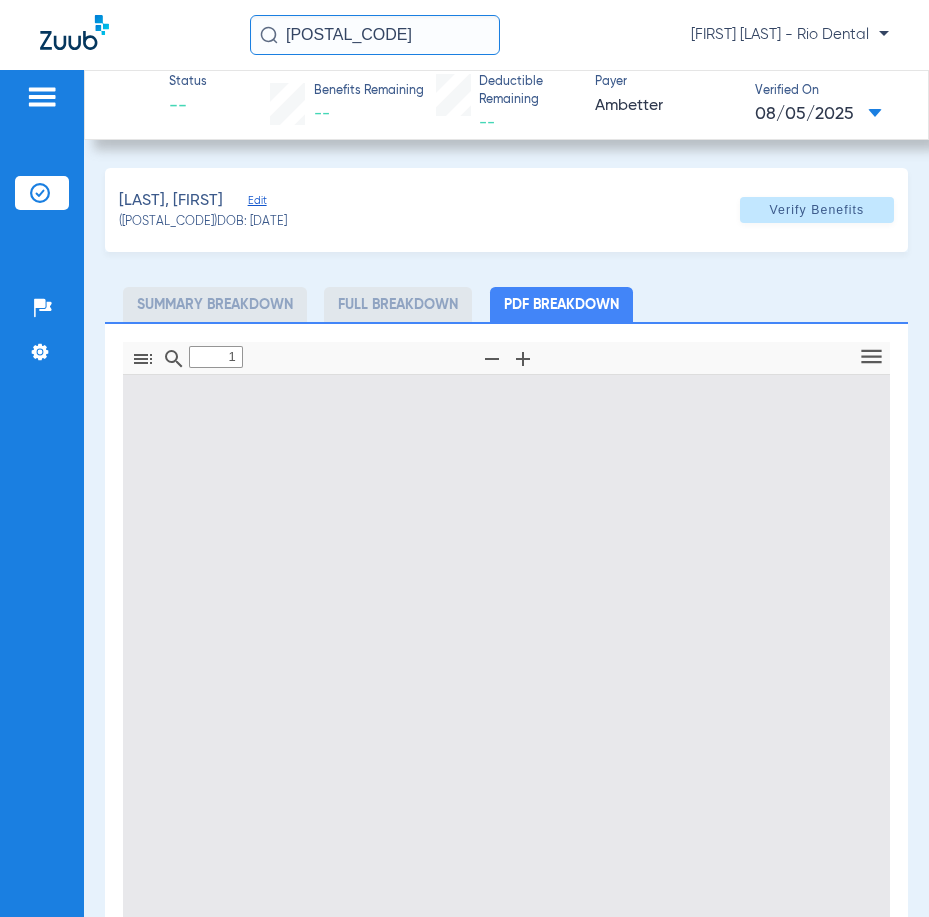 scroll, scrollTop: 10, scrollLeft: 0, axis: vertical 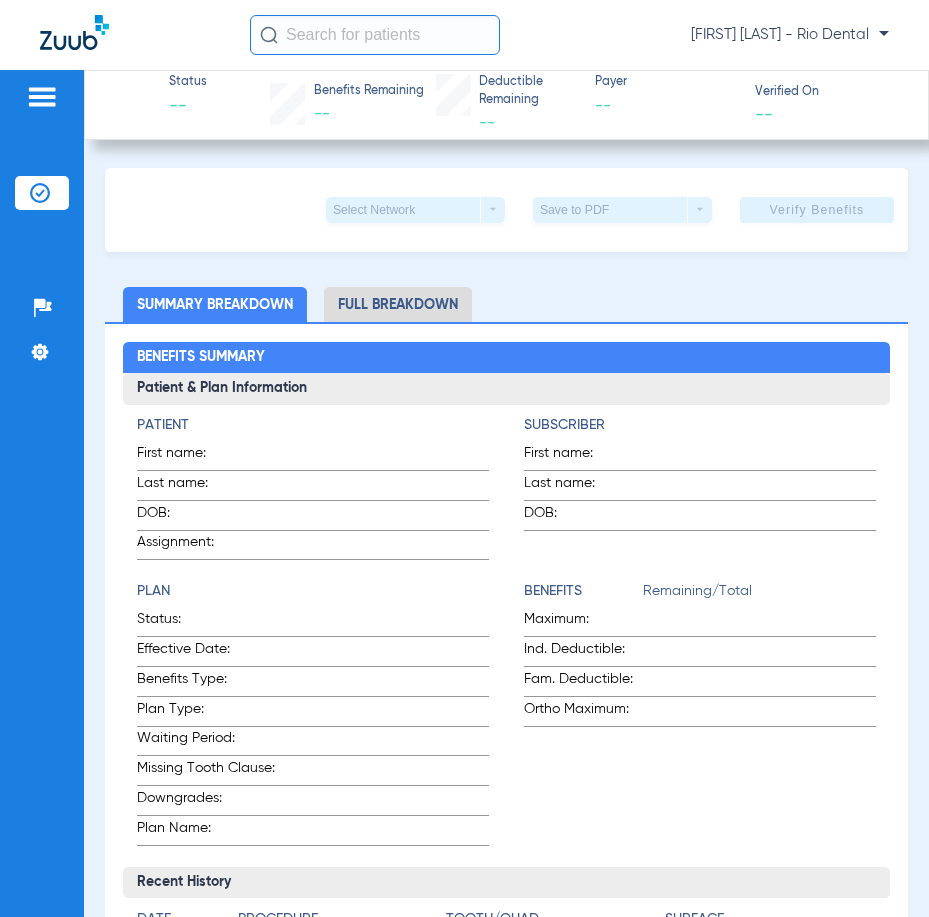click 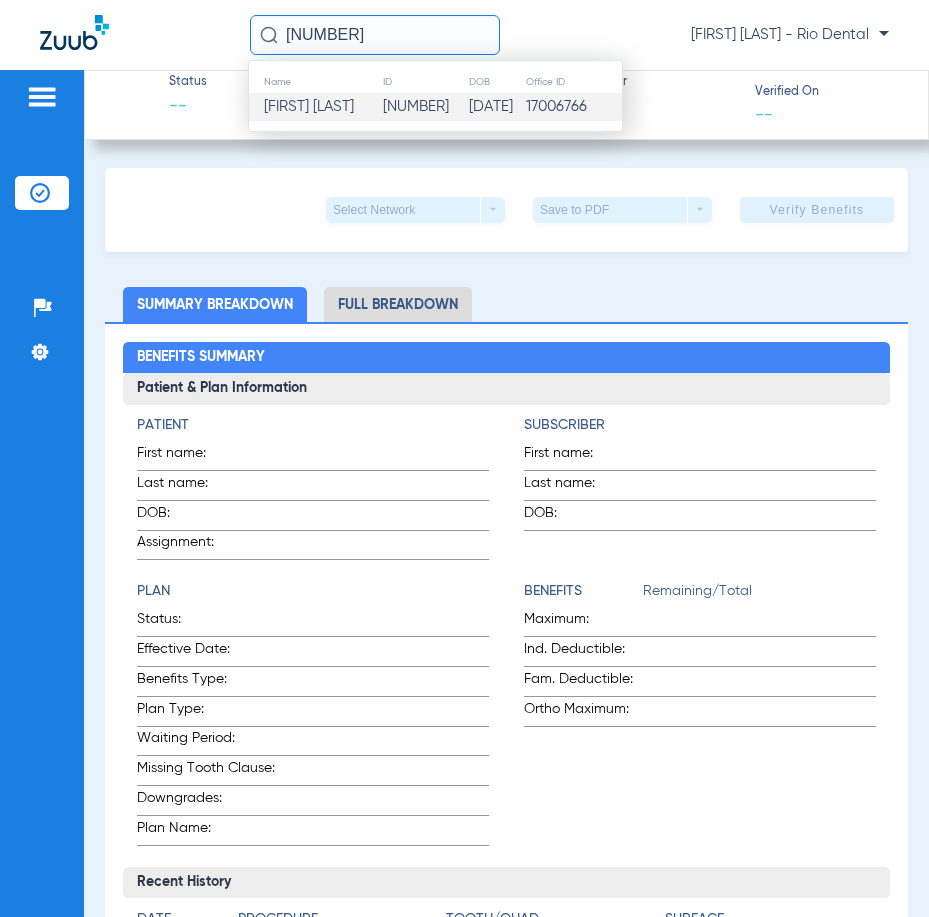 type on "48562" 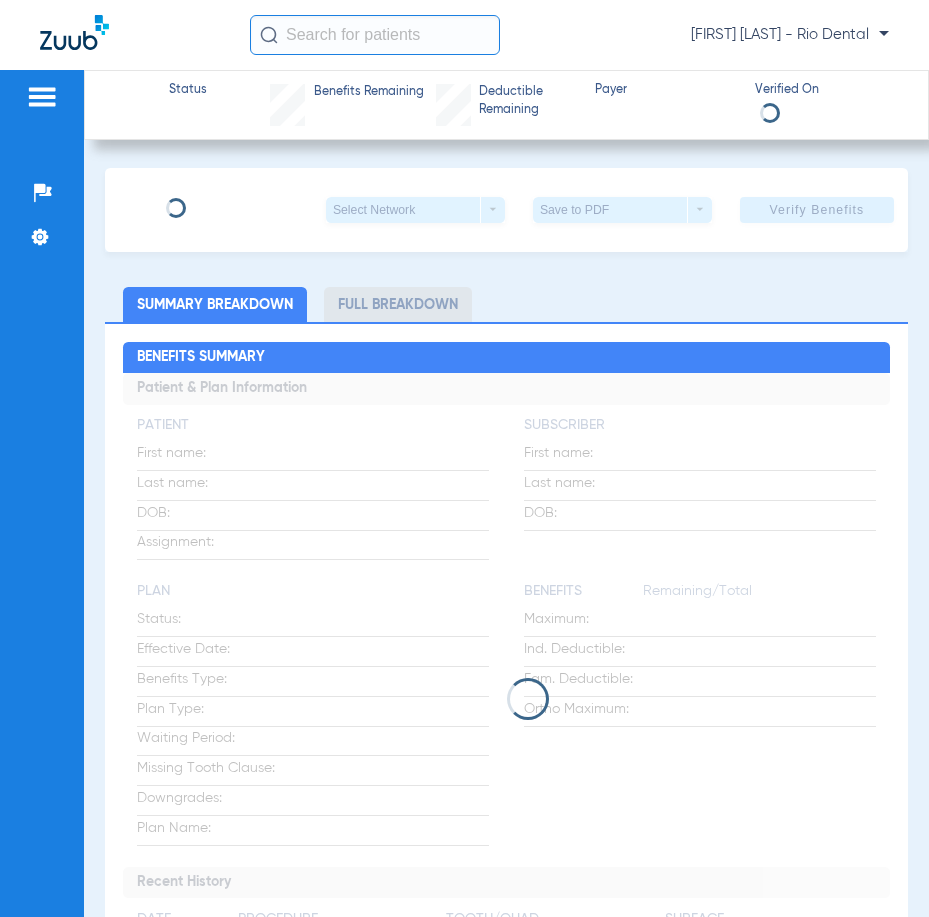 scroll, scrollTop: 0, scrollLeft: 0, axis: both 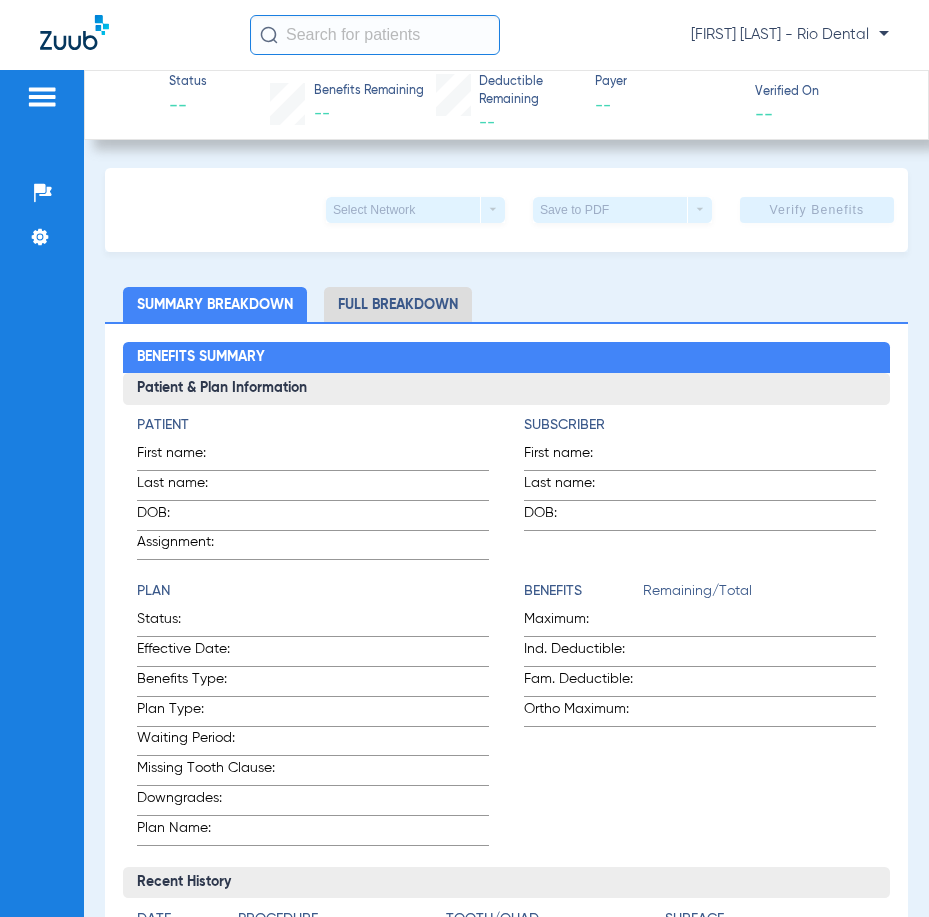 click 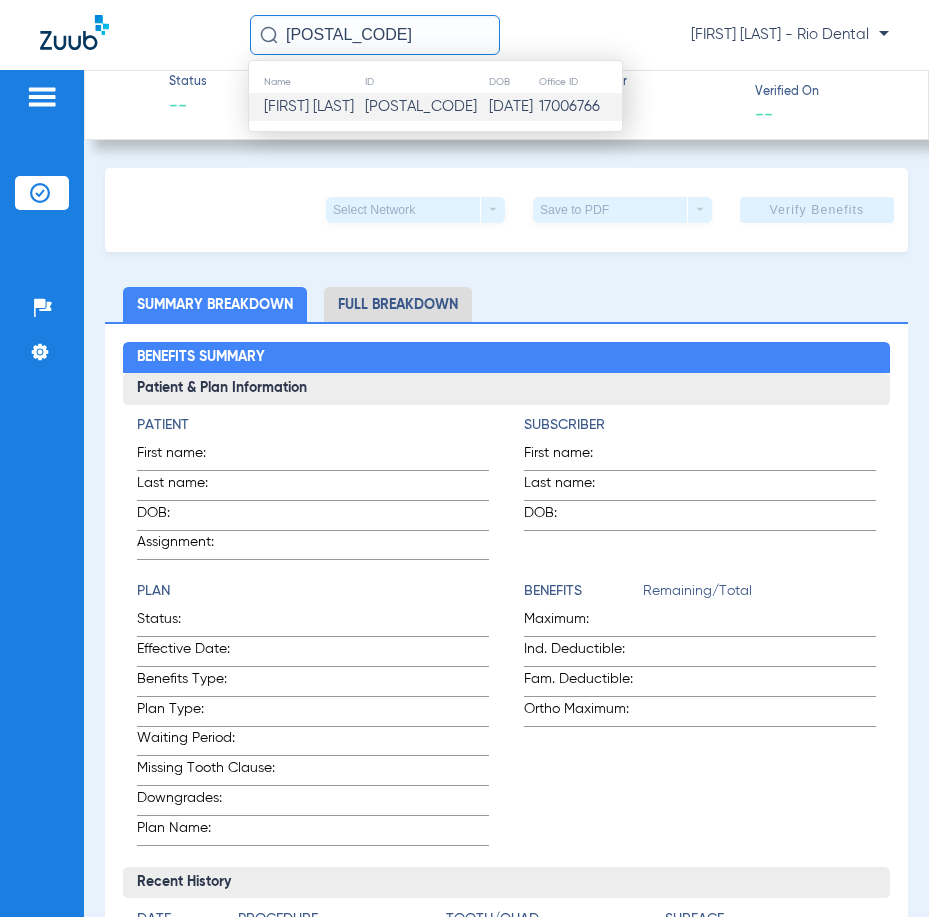 type on "[POSTAL_CODE]" 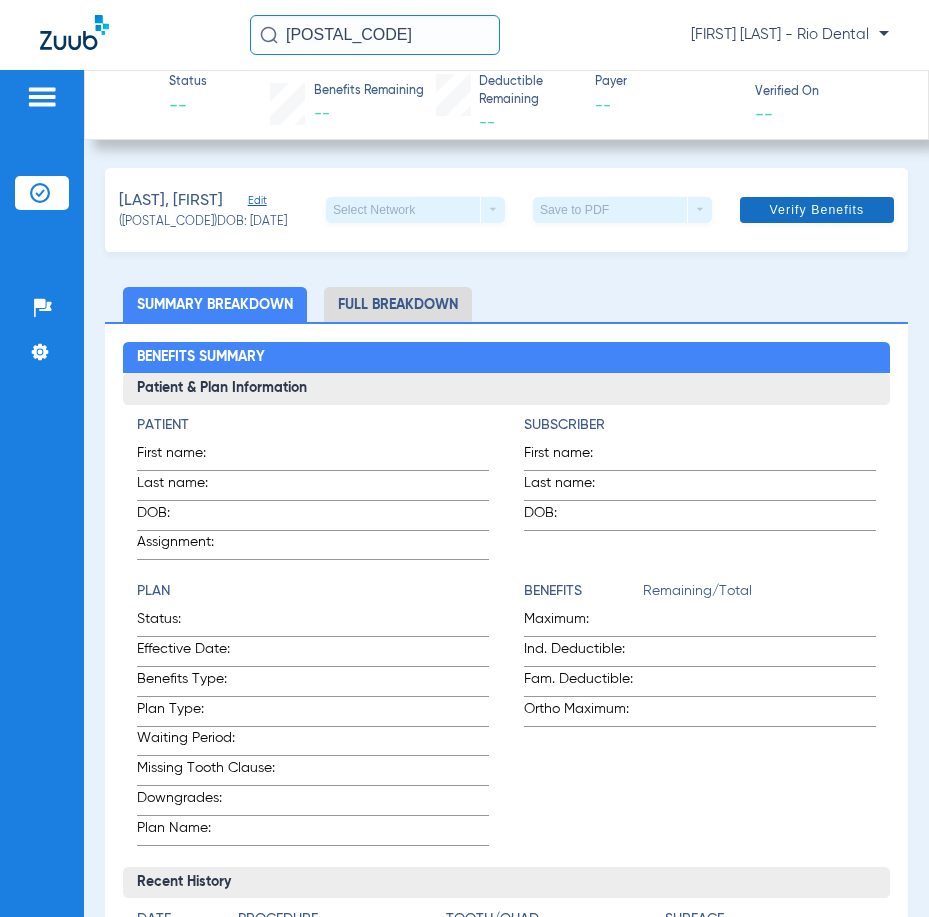 click on "Verify Benefits" 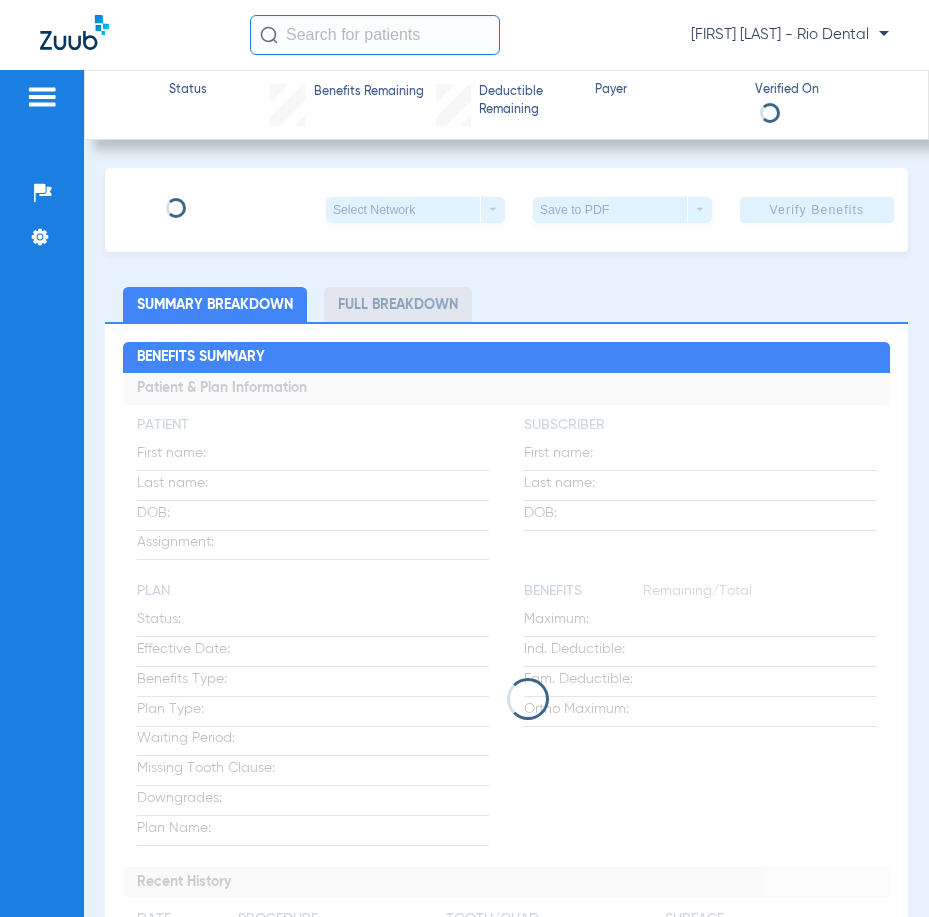 scroll, scrollTop: 0, scrollLeft: 0, axis: both 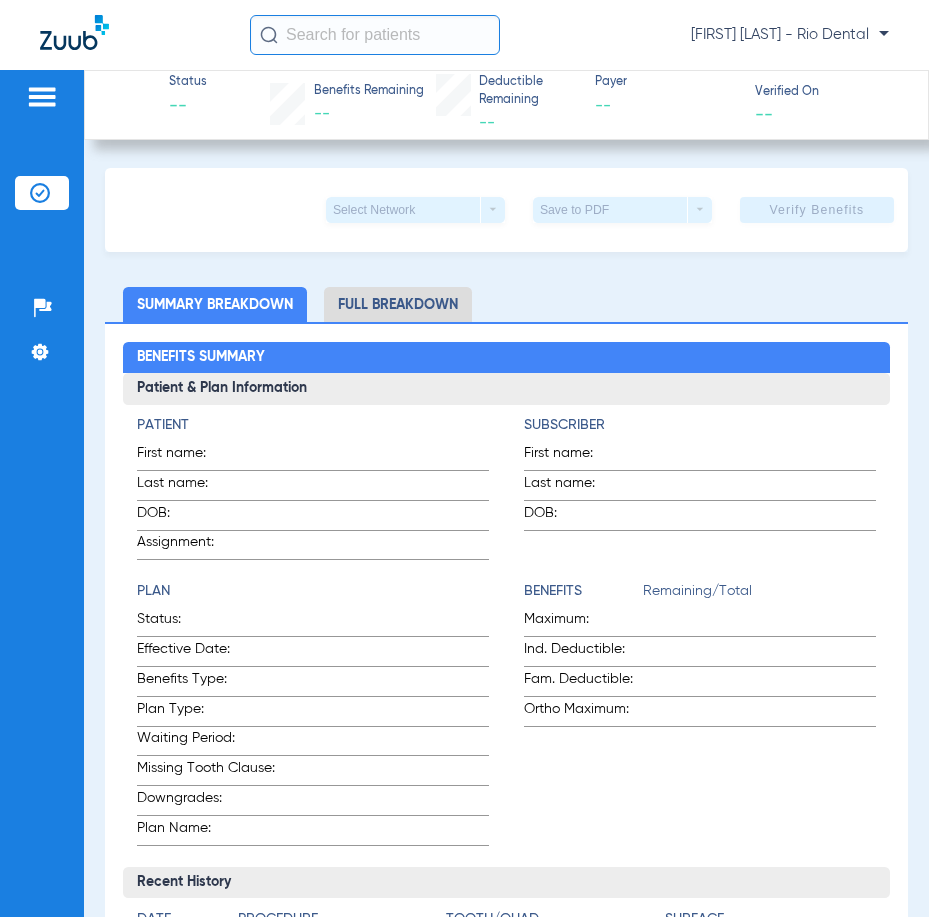click 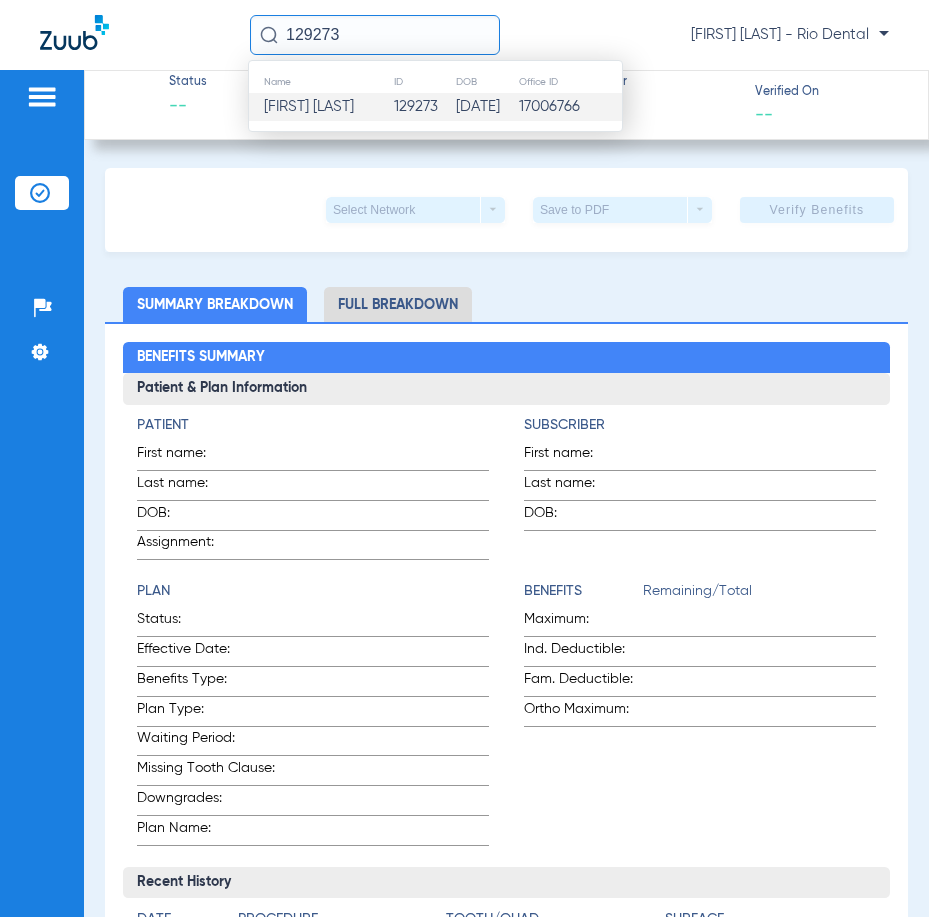 type on "129273" 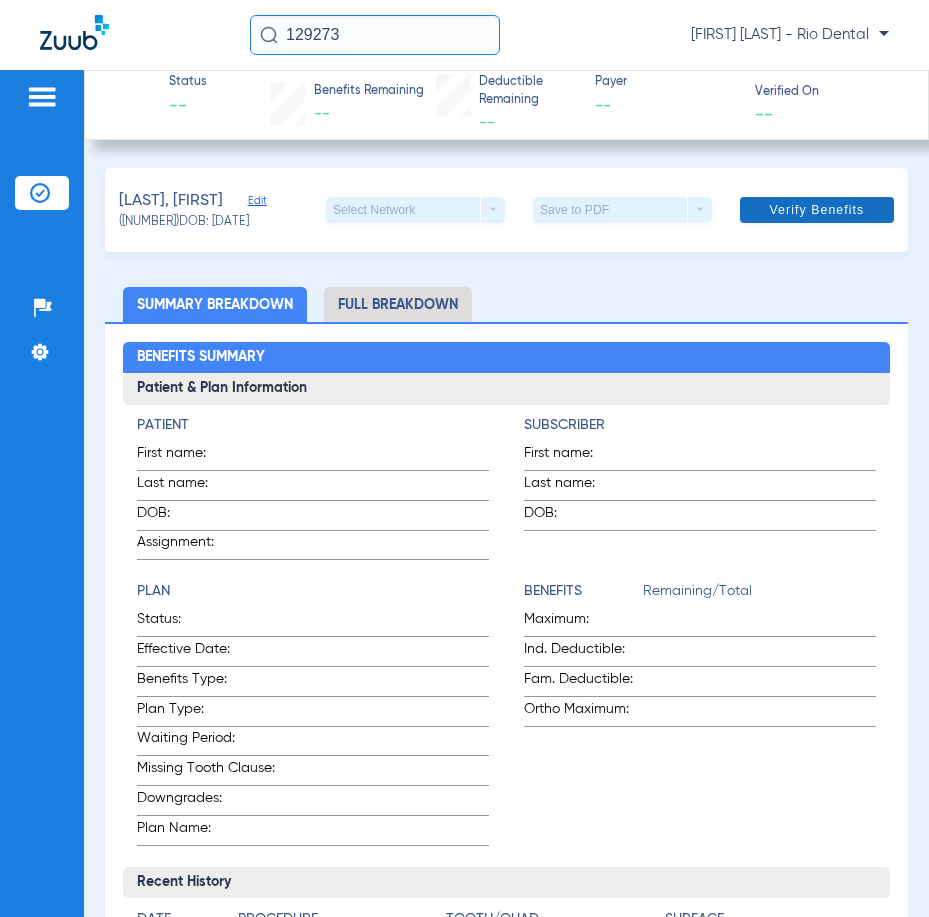 click 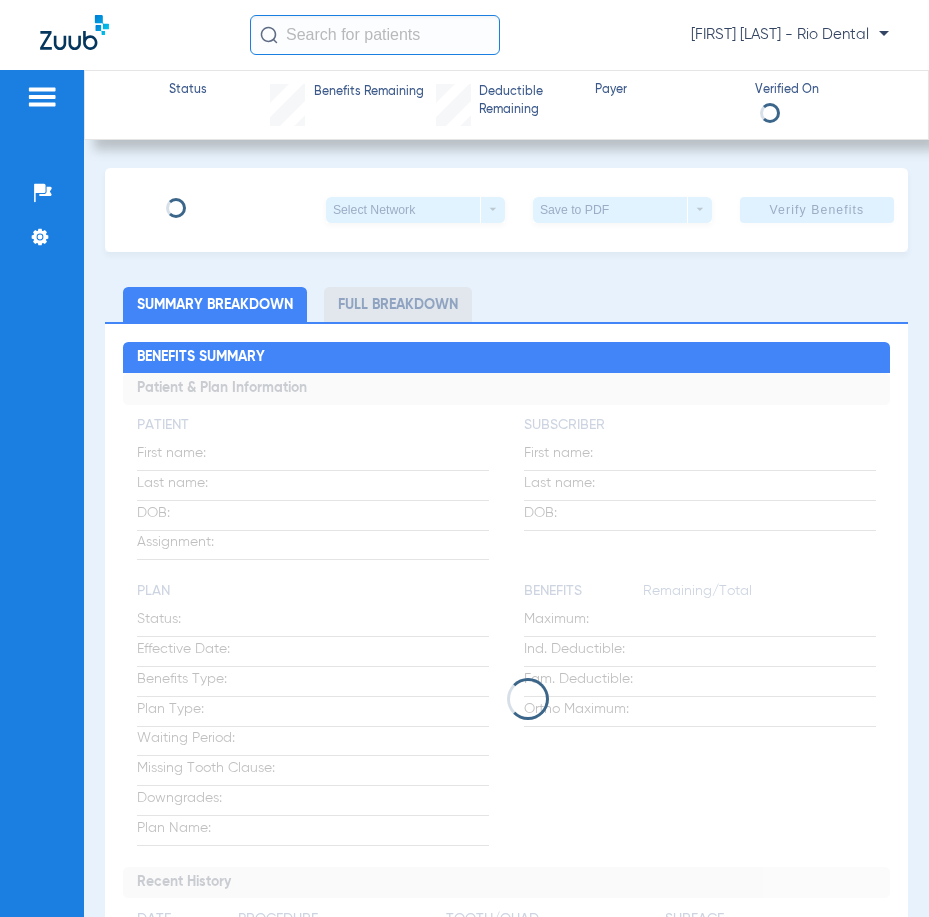 scroll, scrollTop: 0, scrollLeft: 0, axis: both 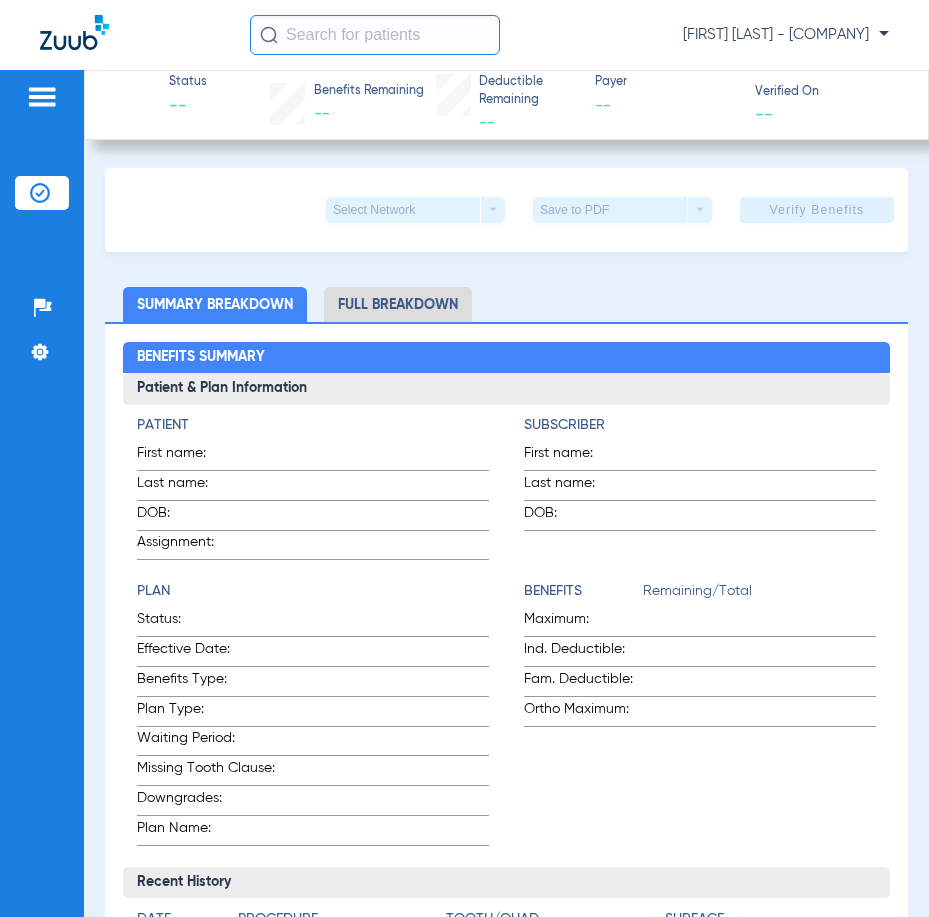 click 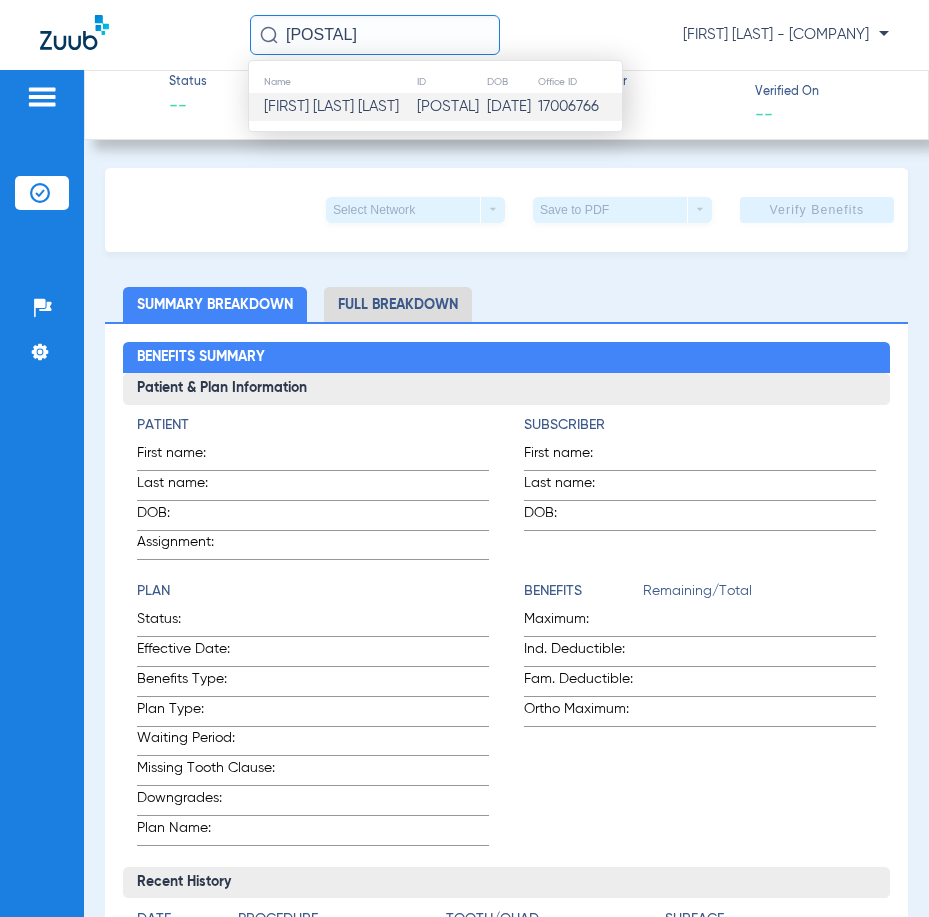 type on "85433" 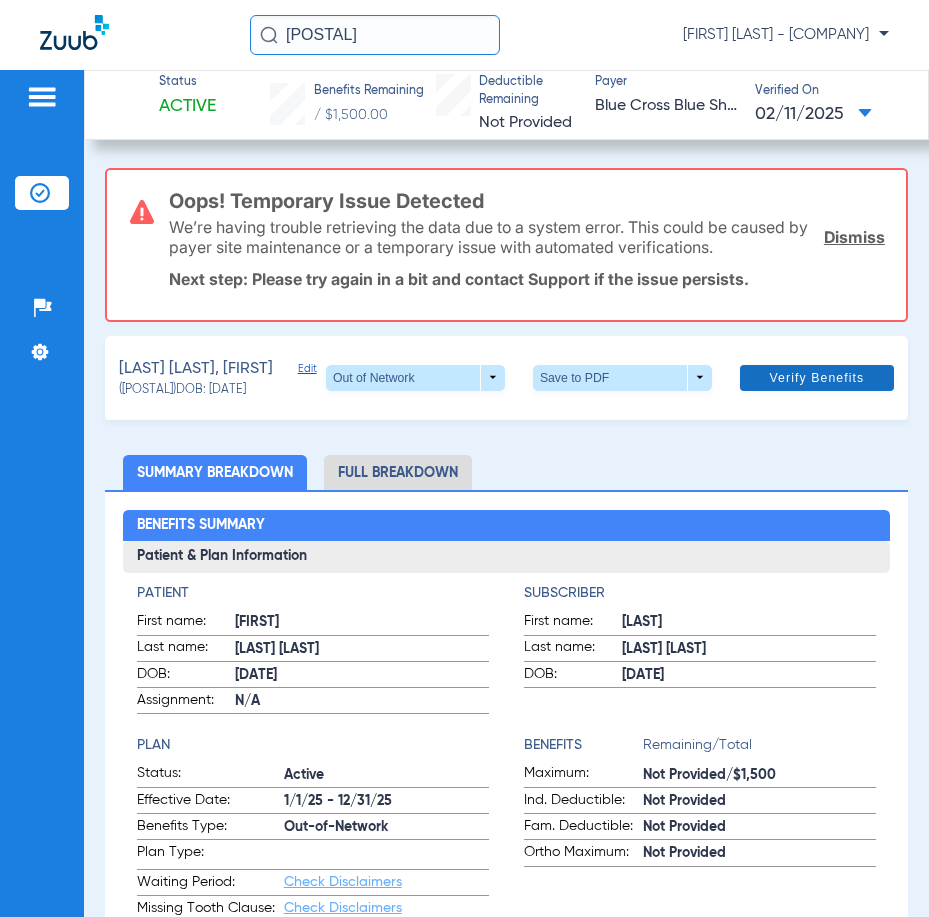 click 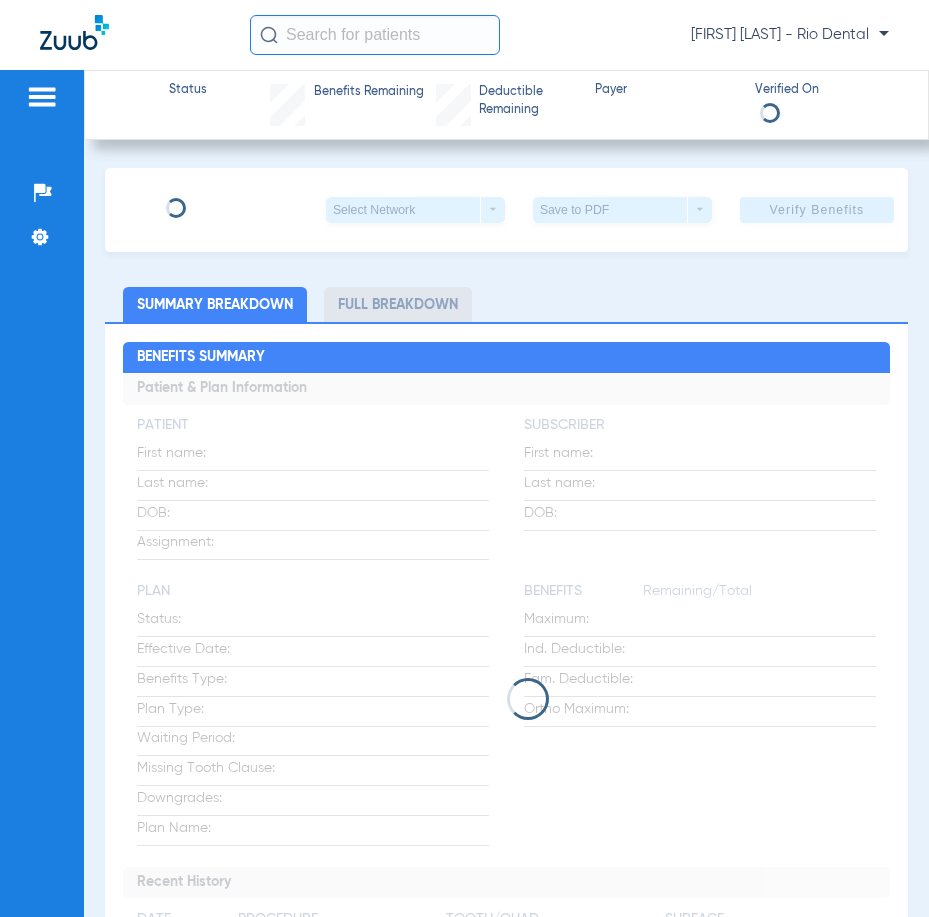 scroll, scrollTop: 0, scrollLeft: 0, axis: both 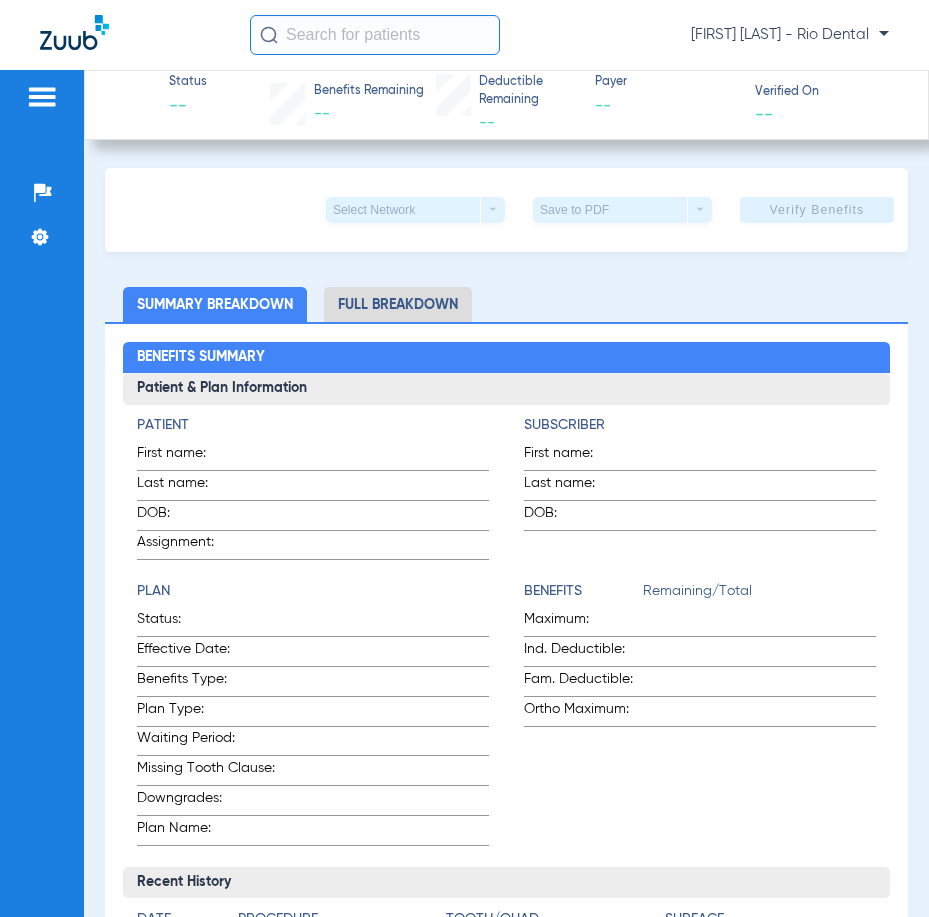 click 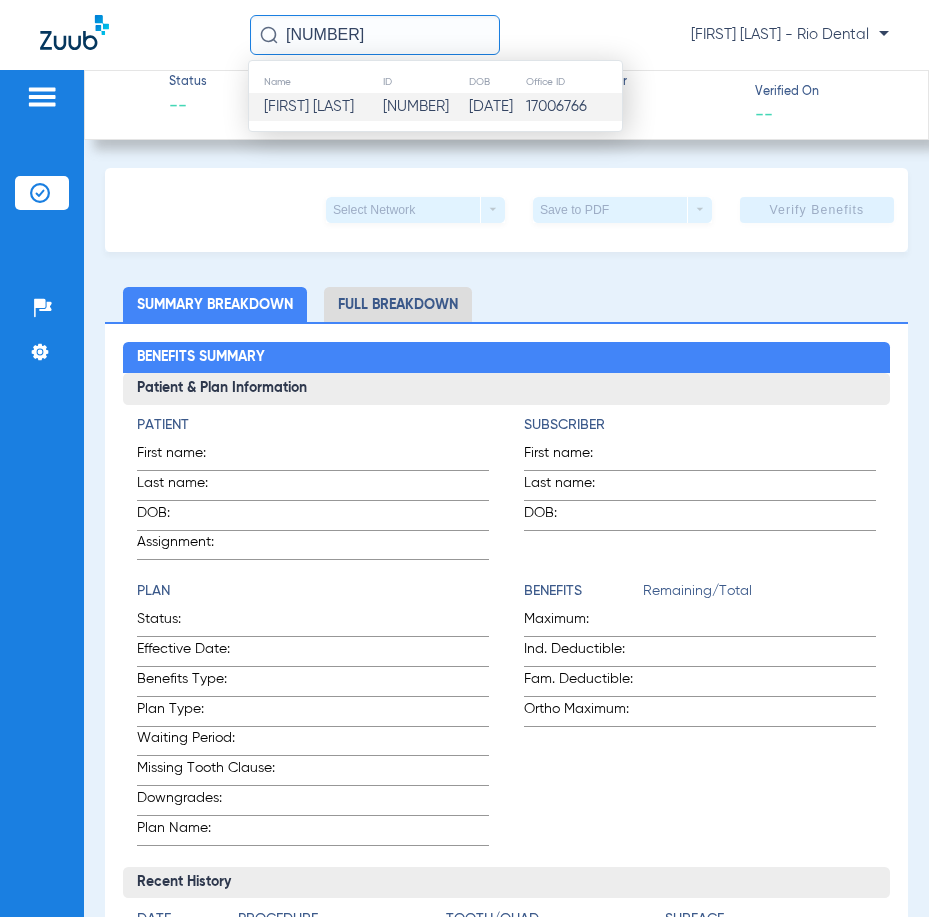 type on "93673" 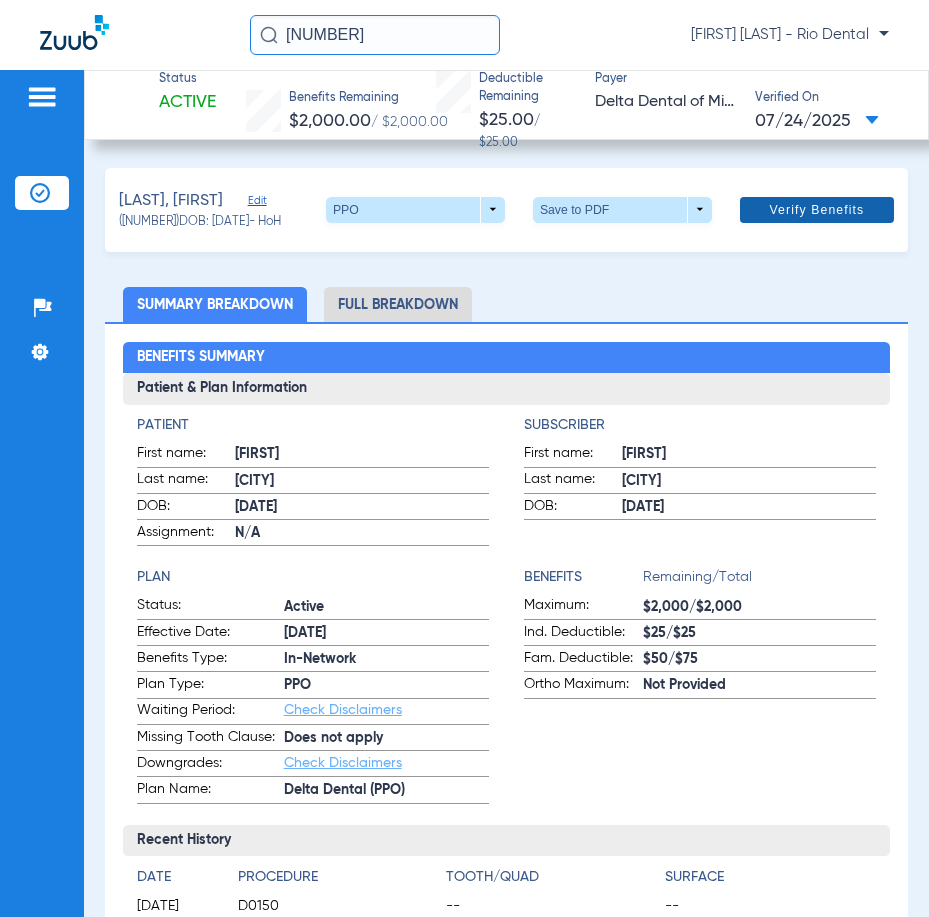 click on "Verify Benefits" 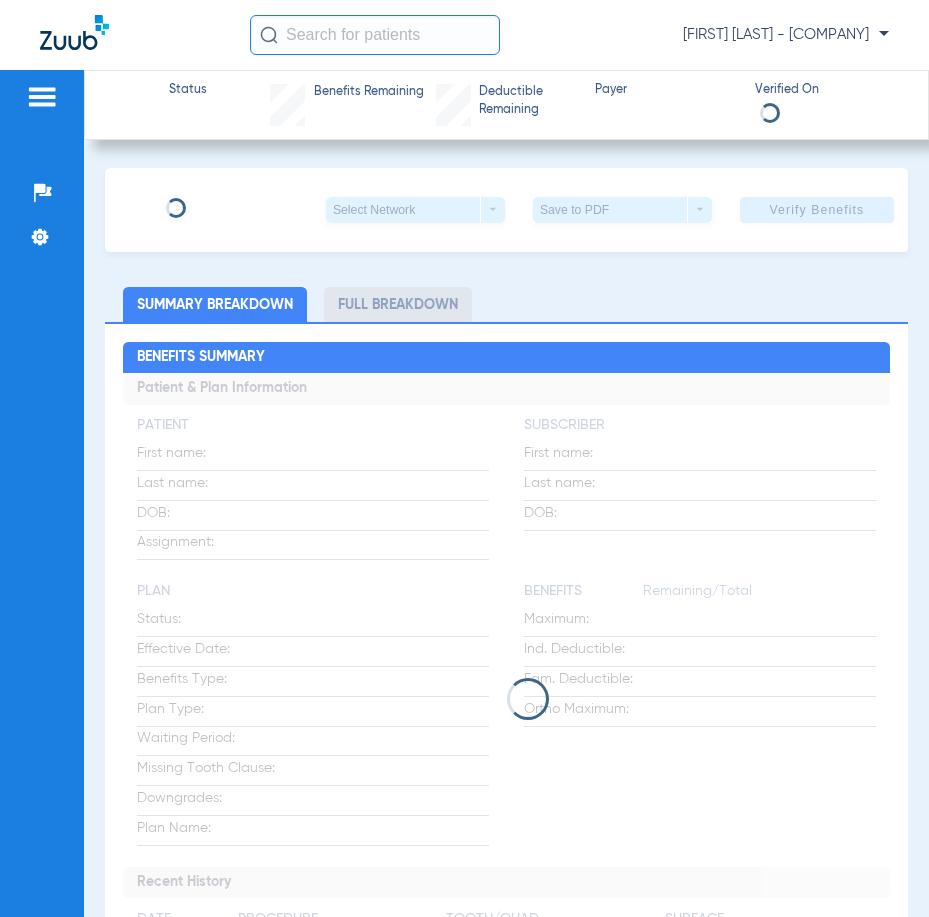 scroll, scrollTop: 0, scrollLeft: 0, axis: both 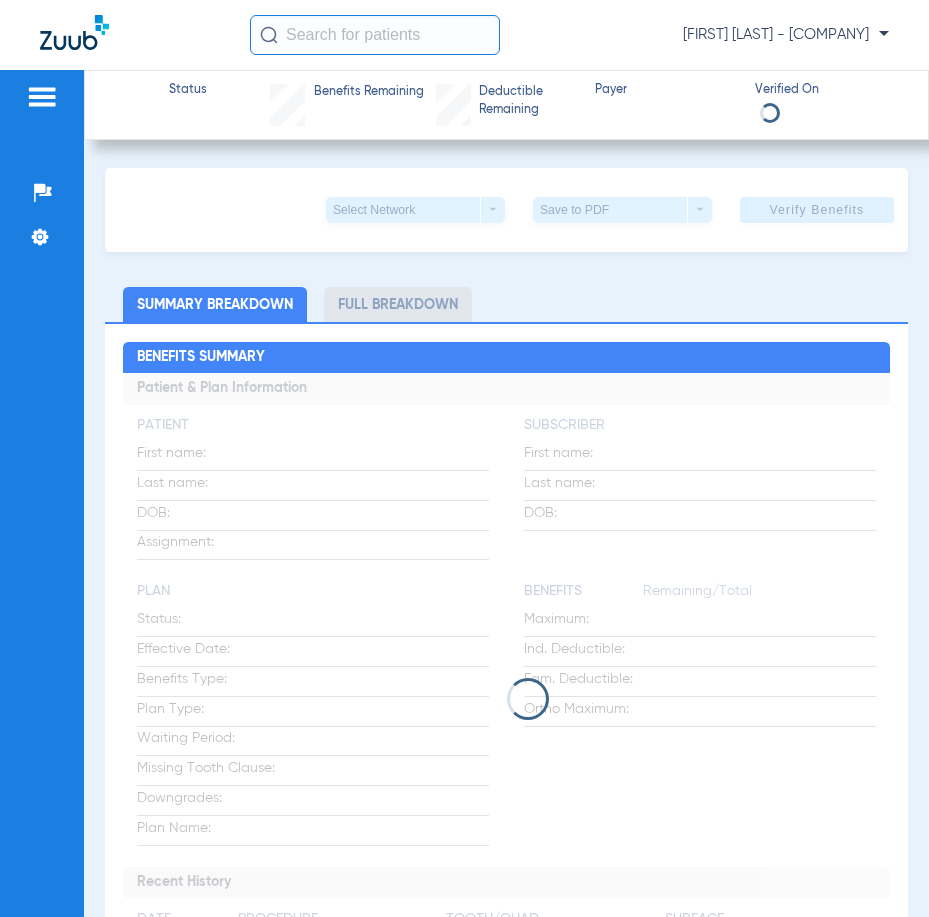 click 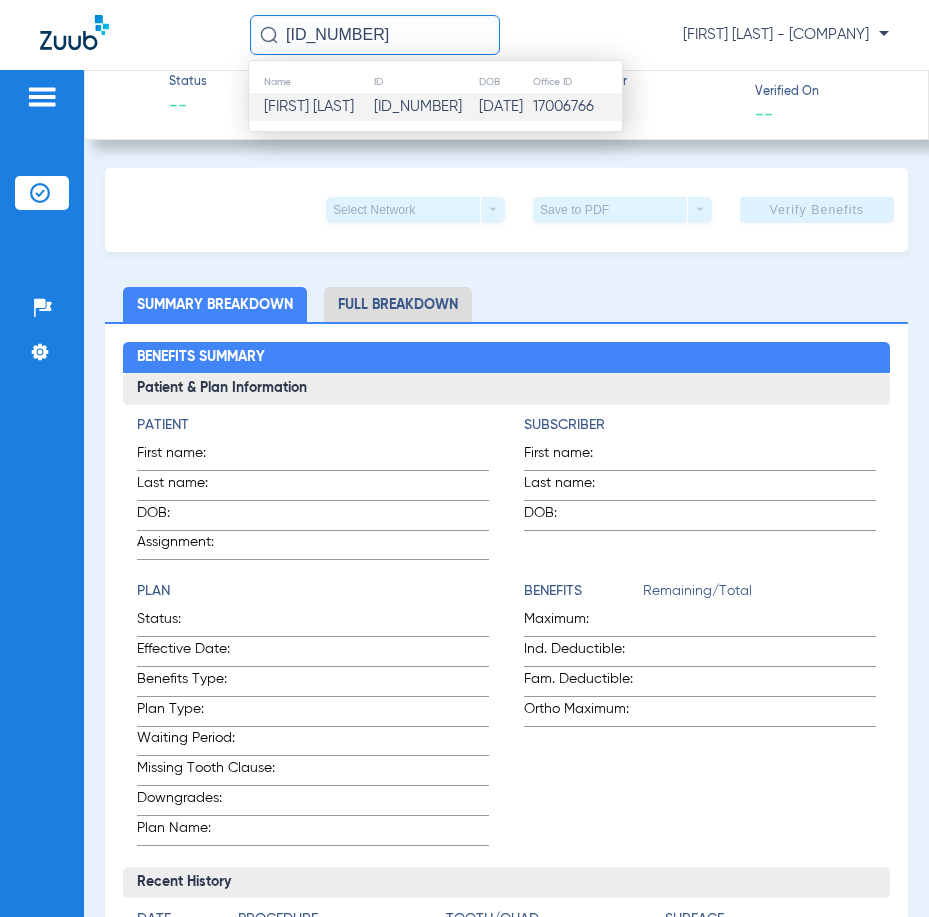 type on "118953" 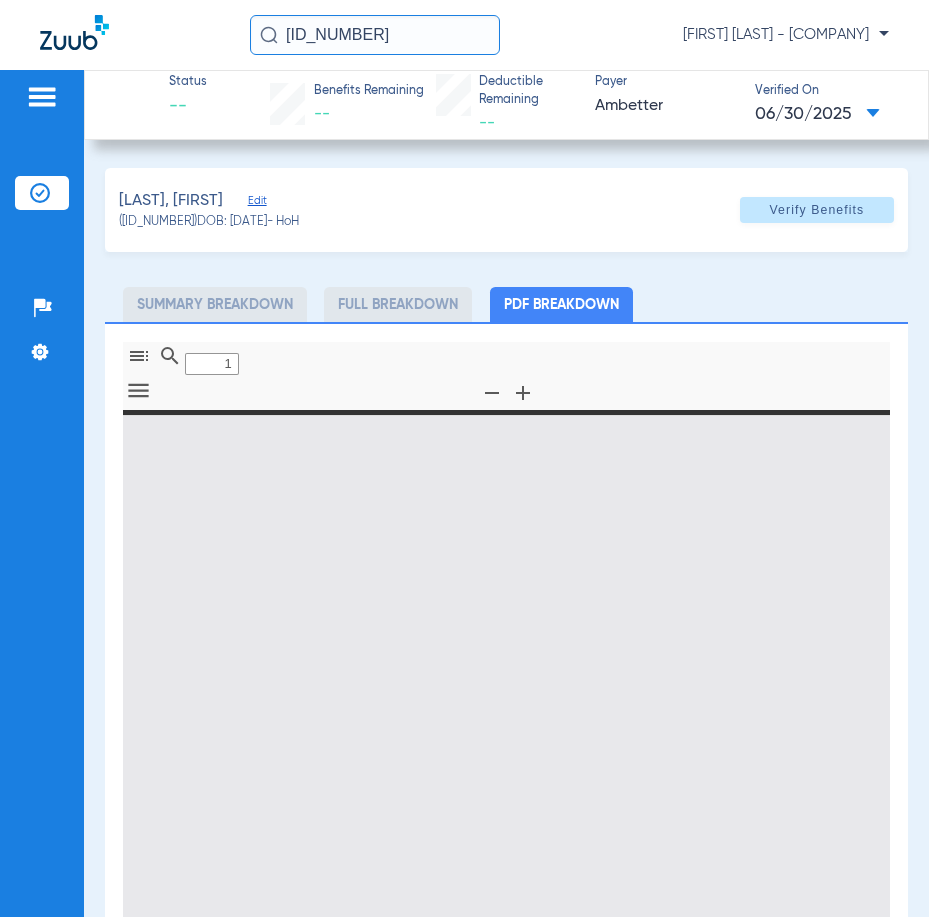 type on "0" 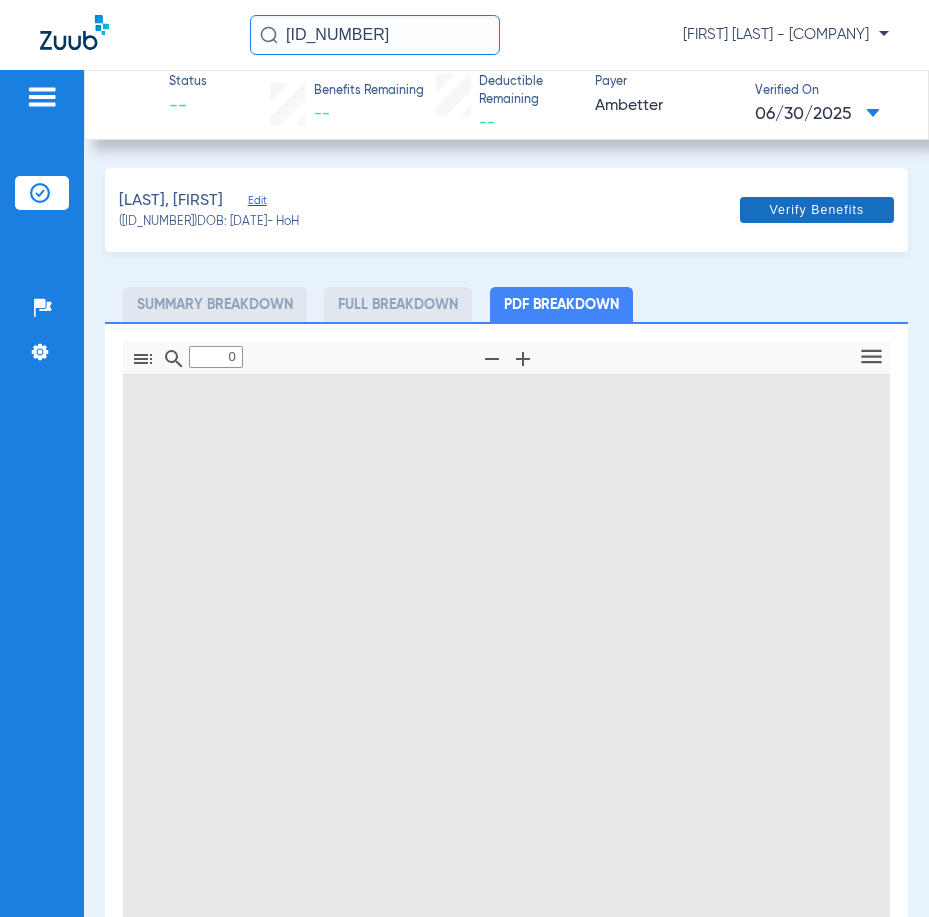 type on "1" 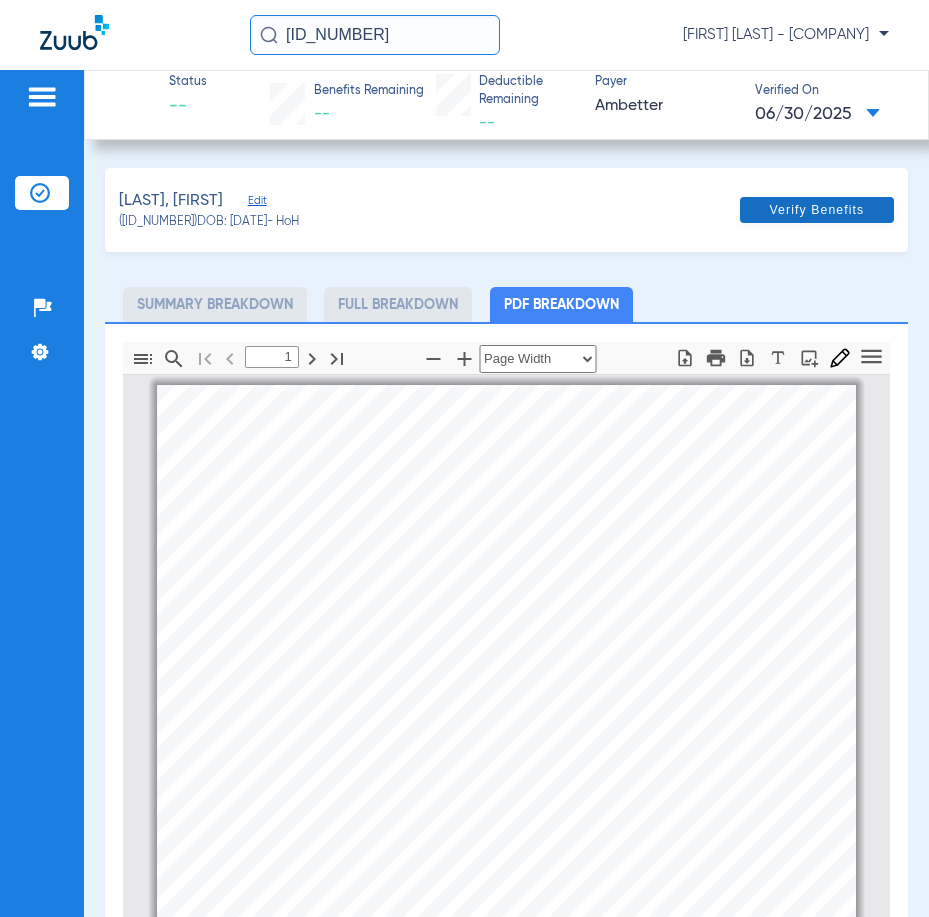 scroll, scrollTop: 10, scrollLeft: 0, axis: vertical 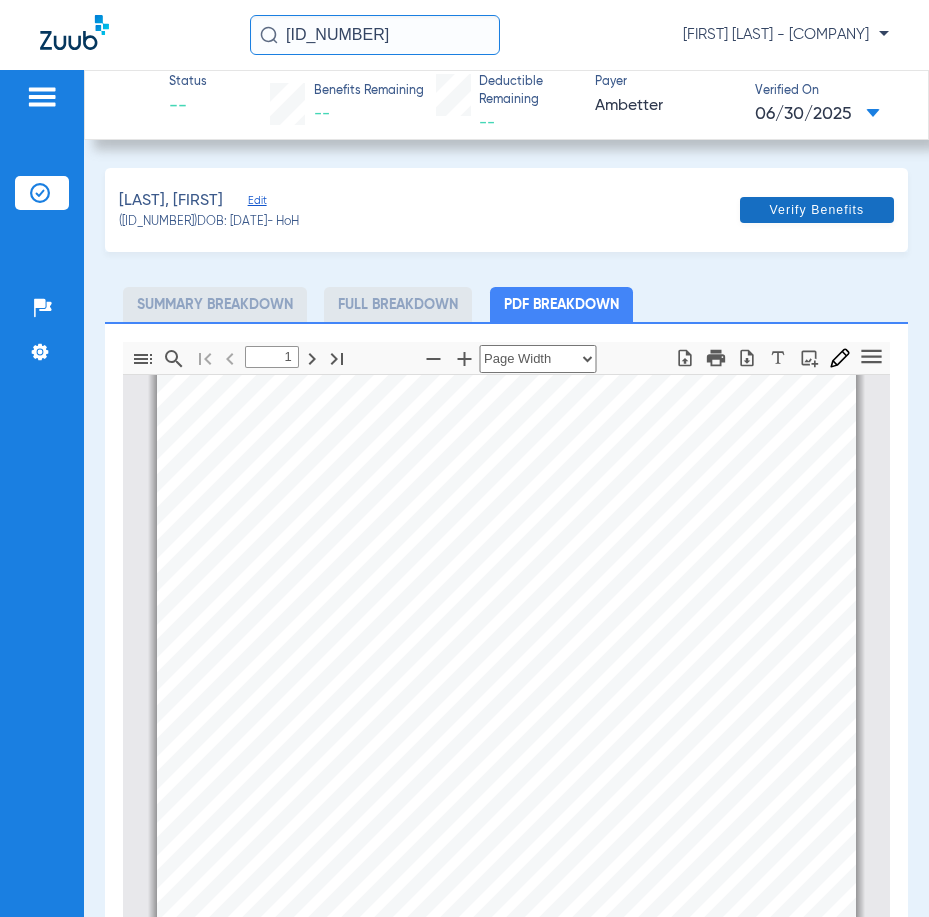 click on "Verify Benefits" 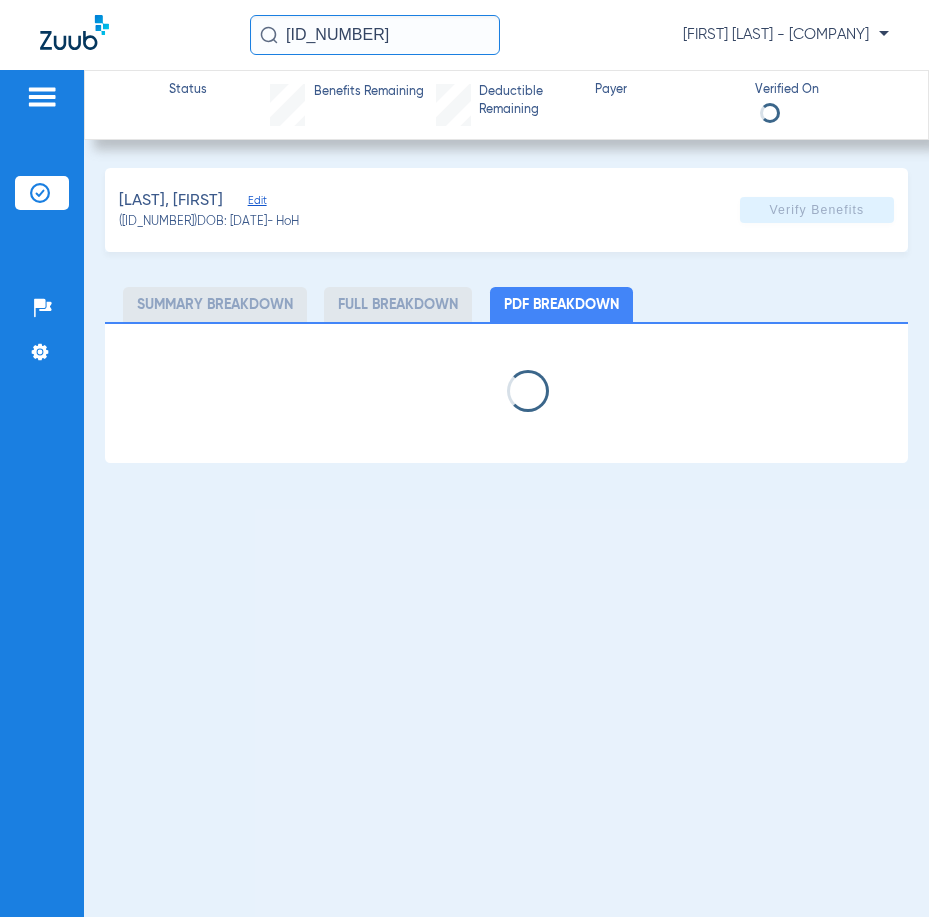 select on "page-width" 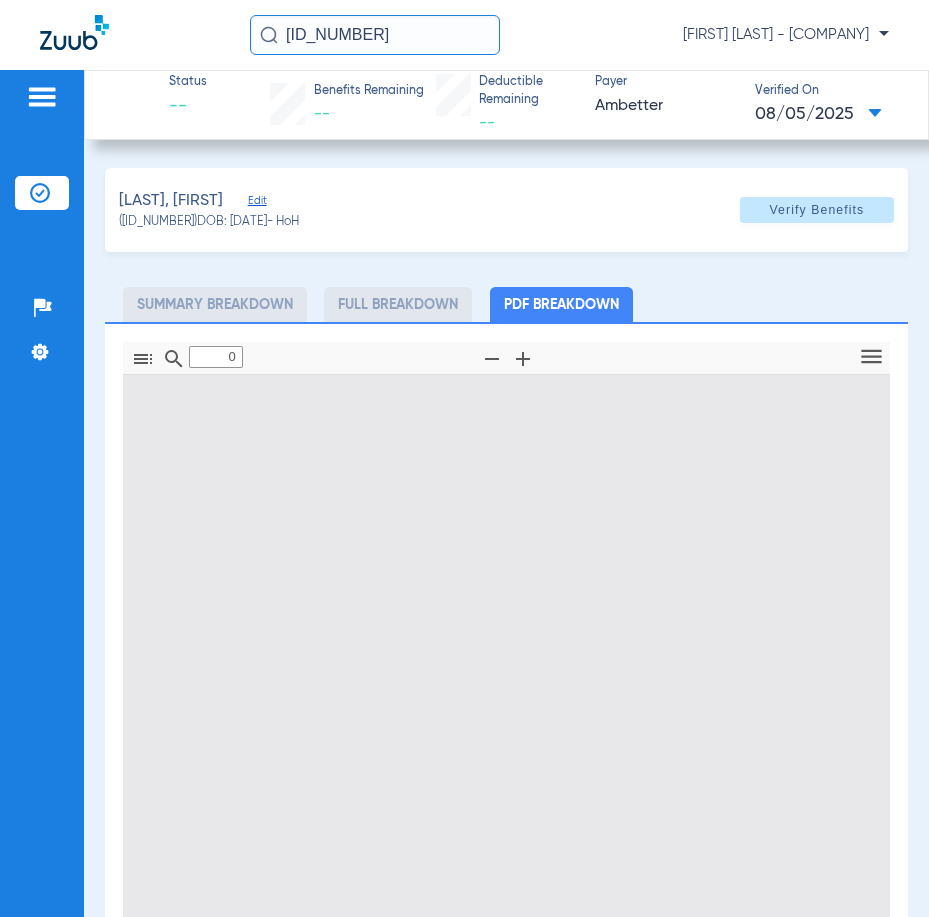 type on "1" 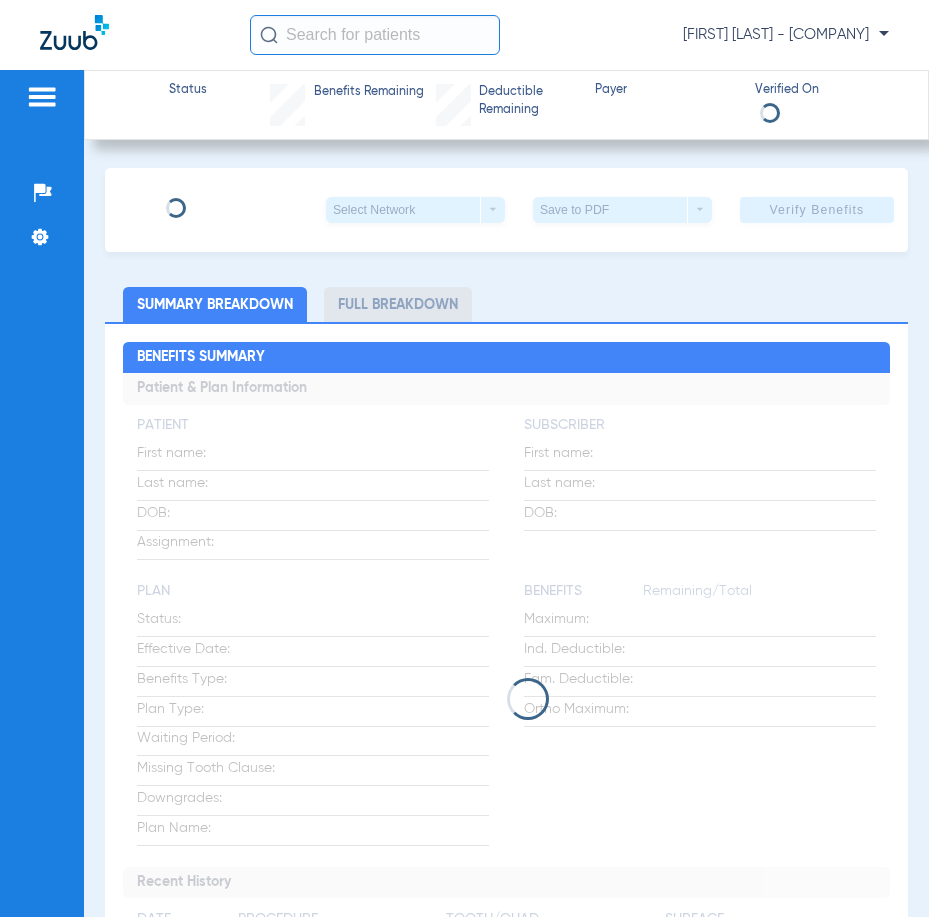 scroll, scrollTop: 0, scrollLeft: 0, axis: both 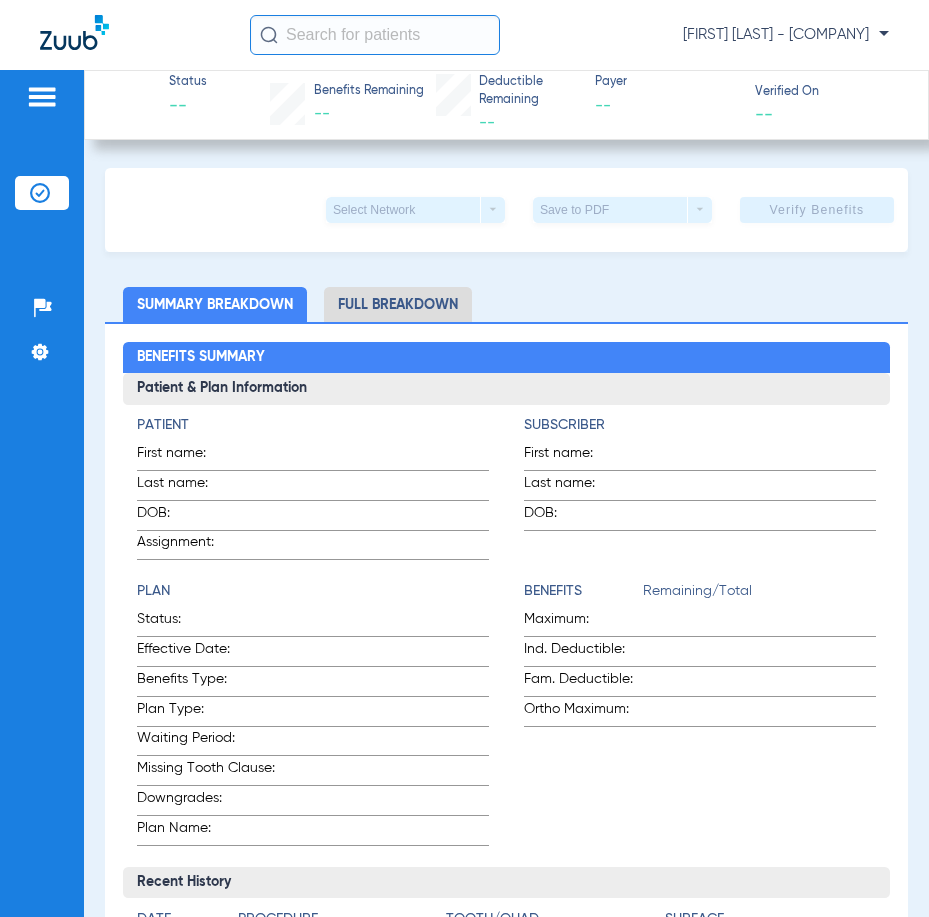 click 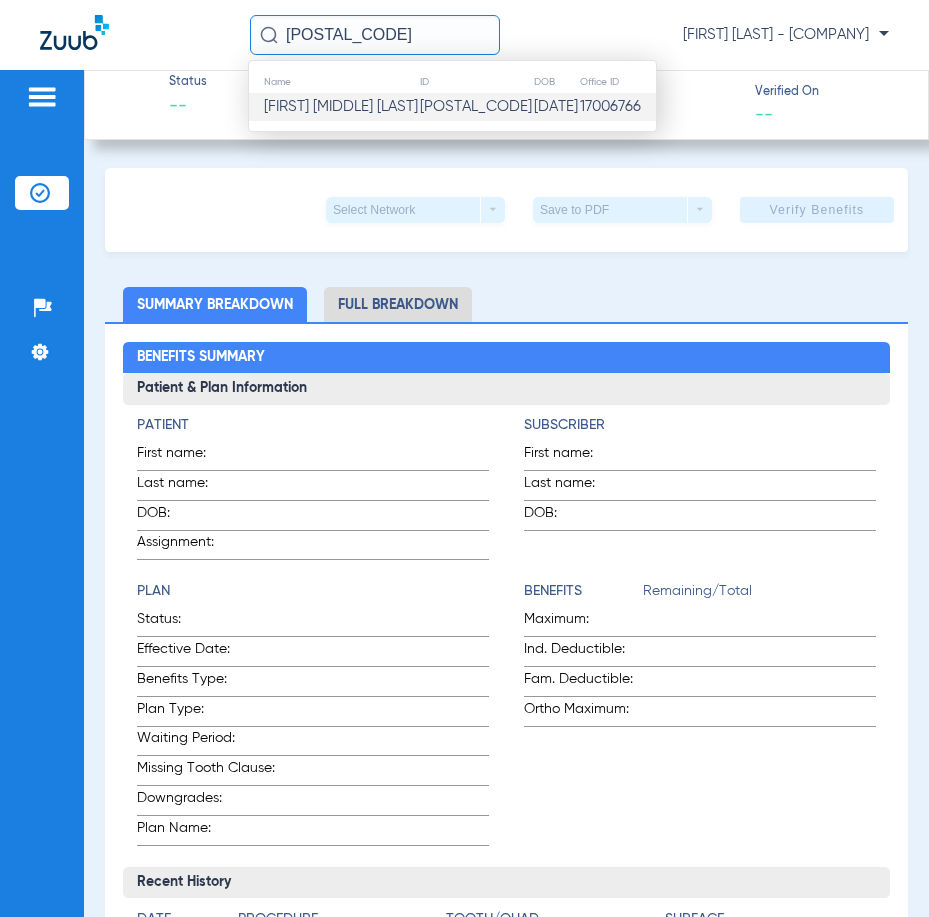 type on "76713" 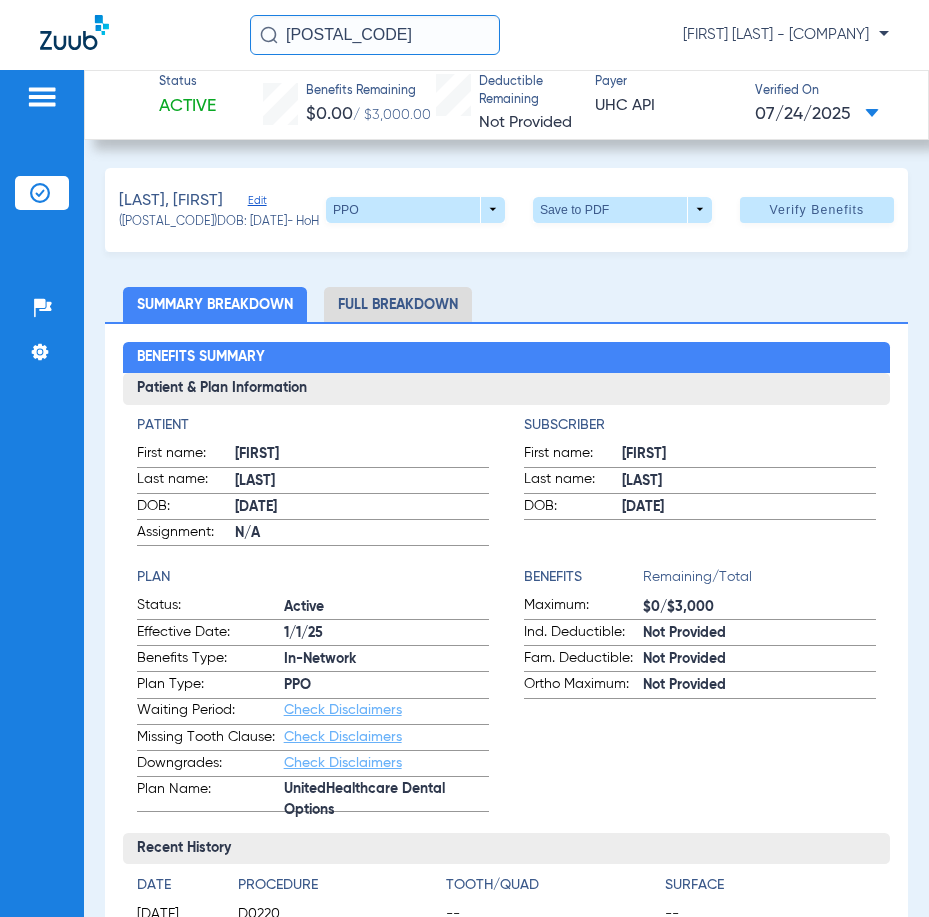 click 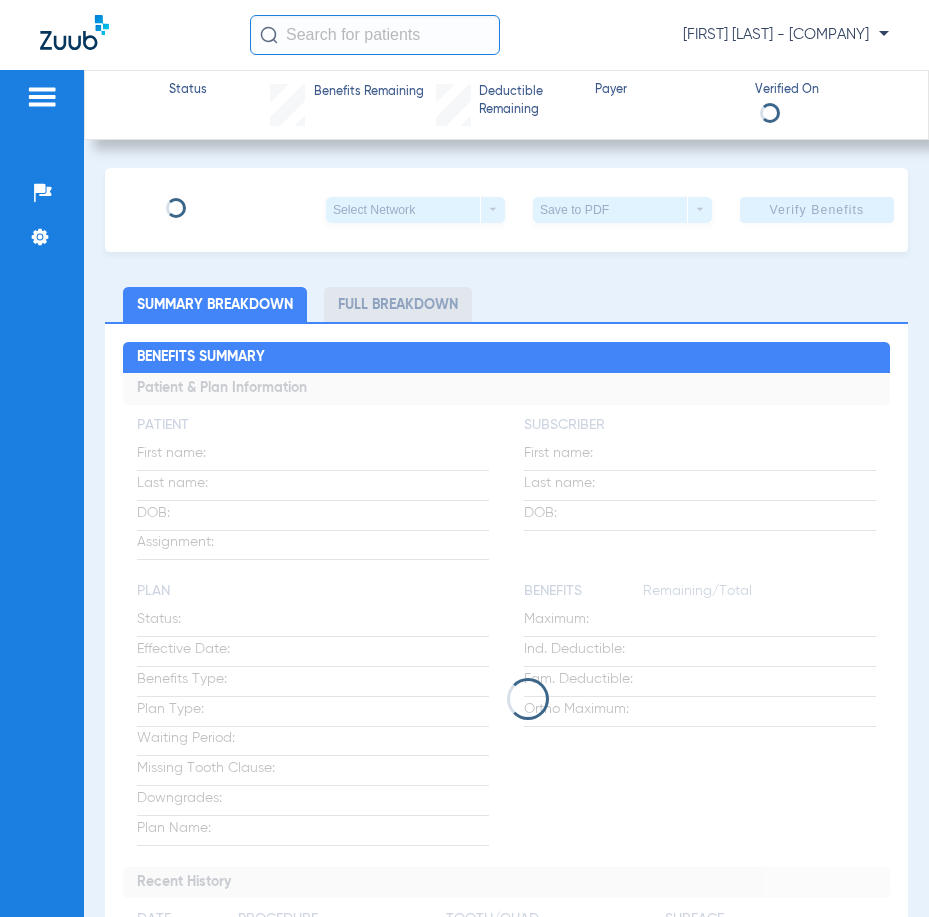 scroll, scrollTop: 0, scrollLeft: 0, axis: both 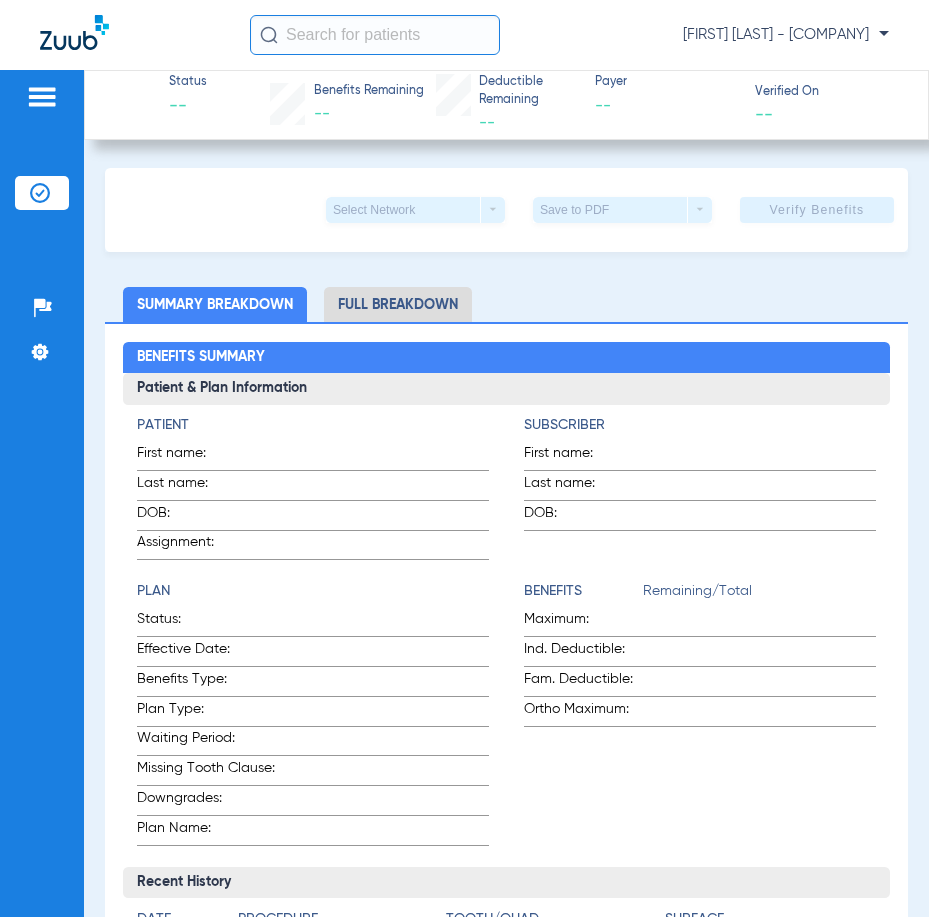 click 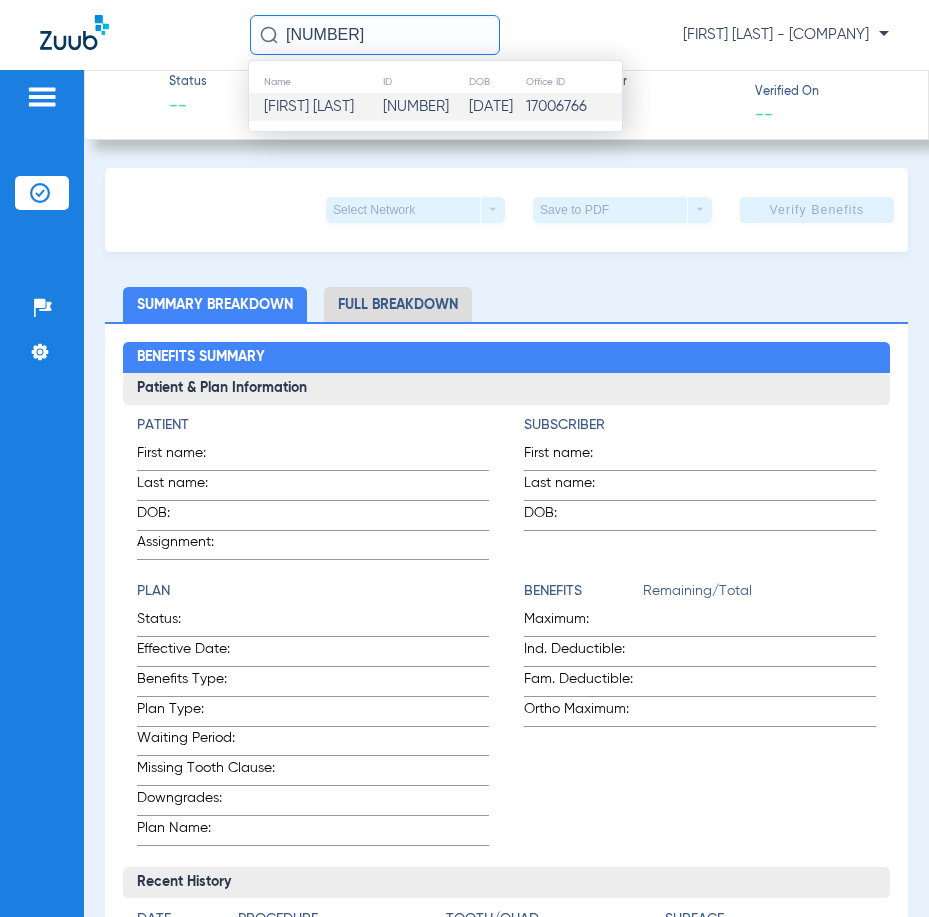 type on "122713" 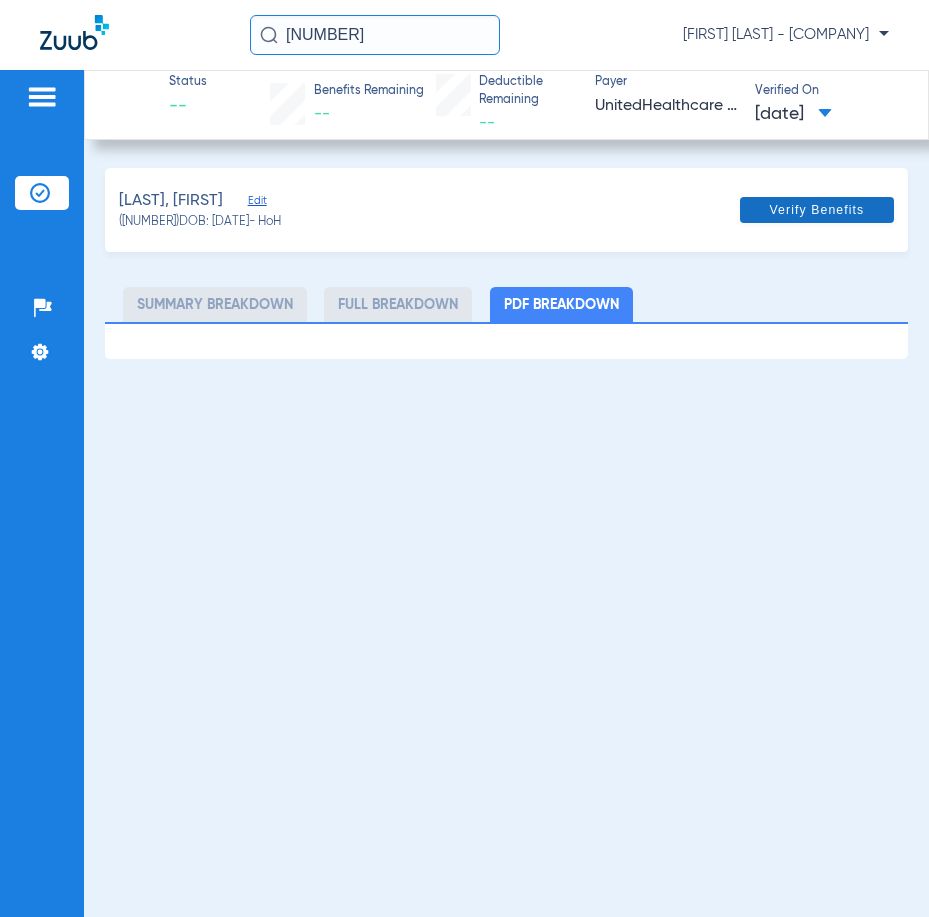 click 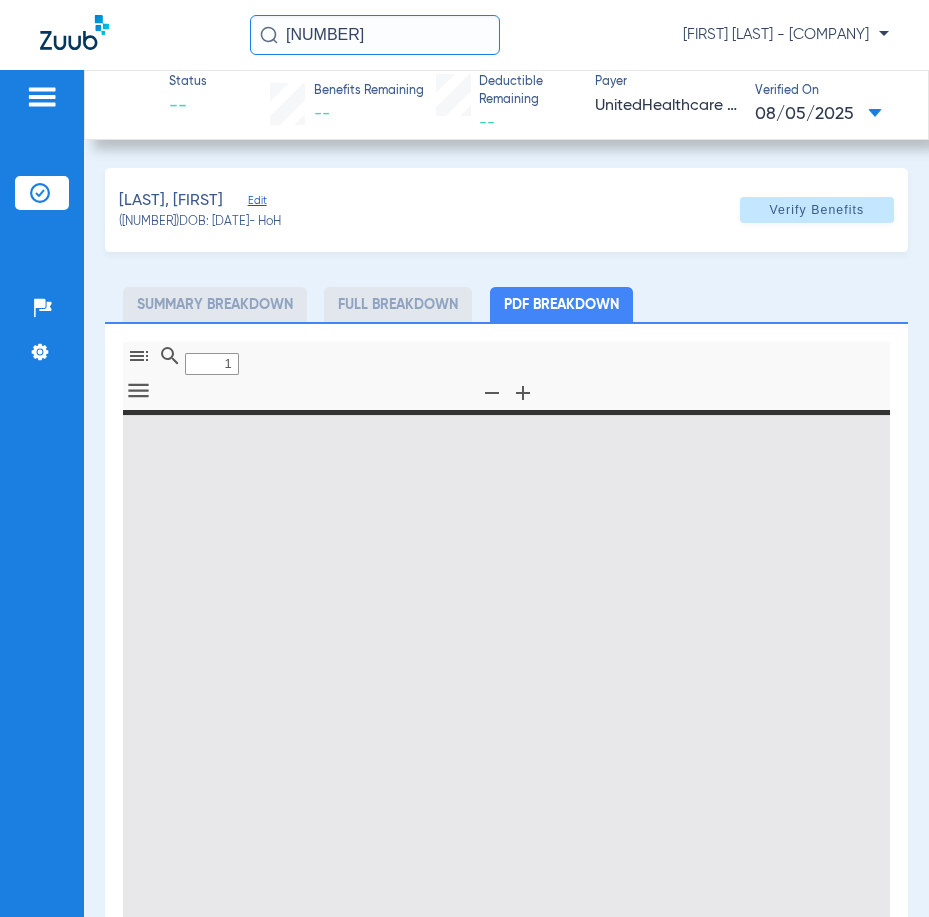 type on "0" 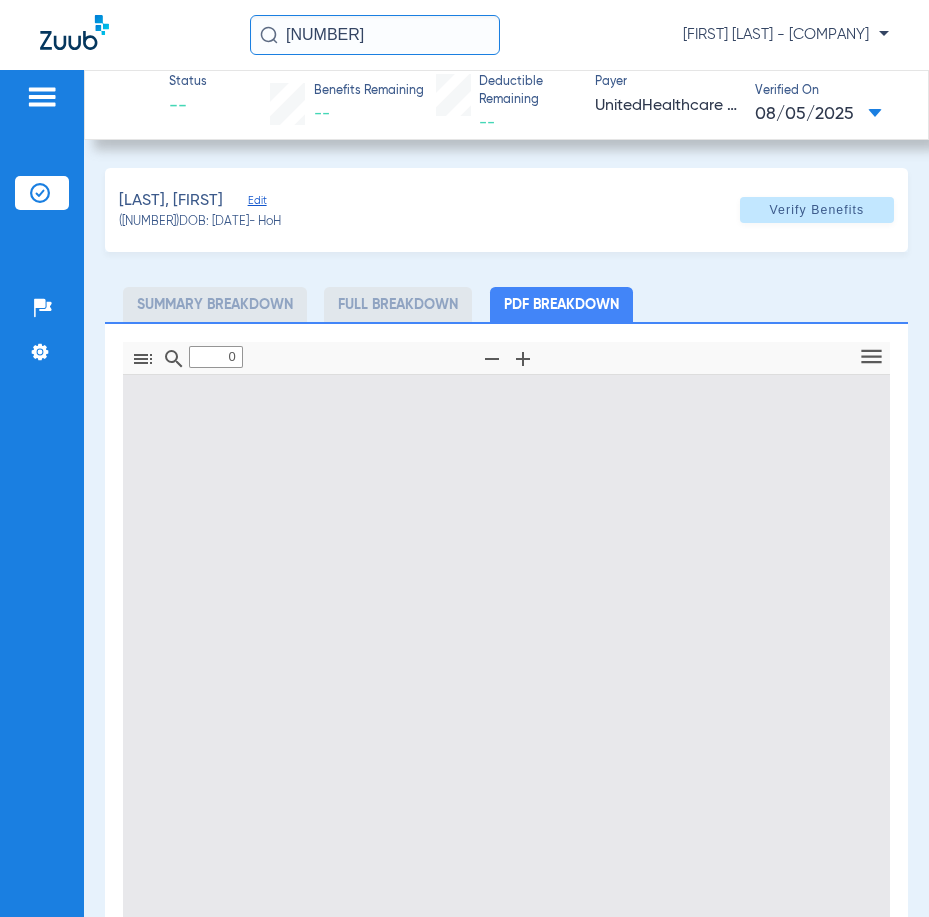 type on "1" 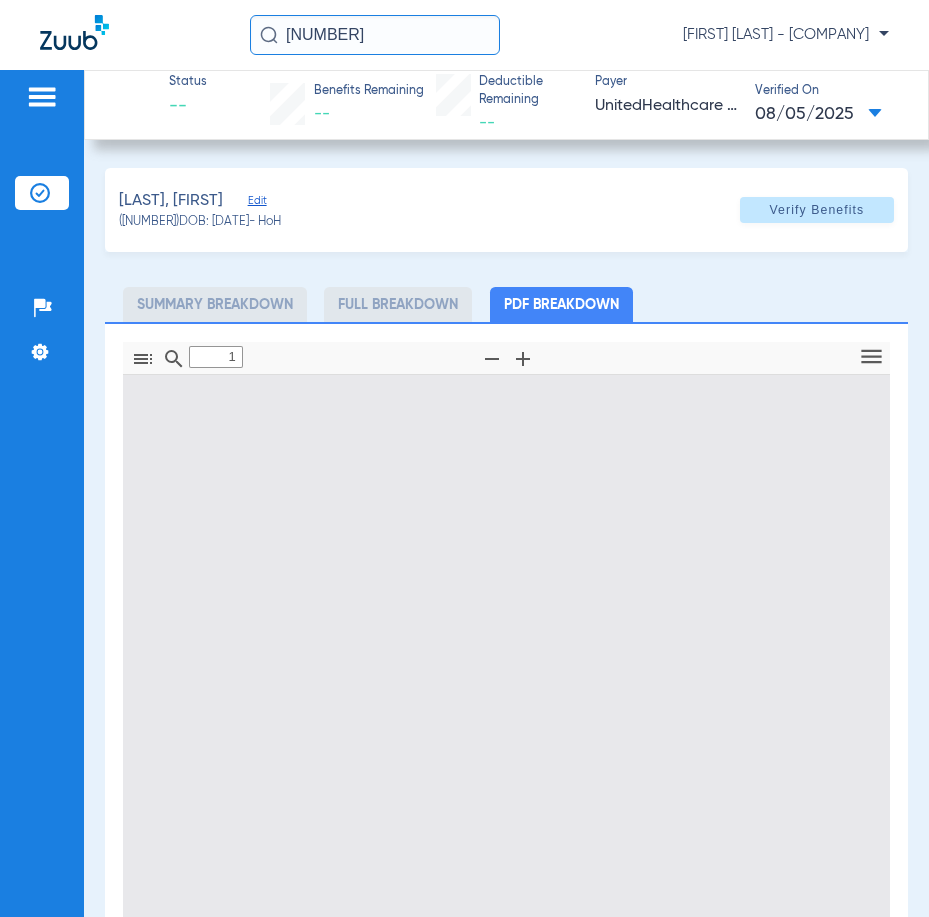 scroll, scrollTop: 10, scrollLeft: 0, axis: vertical 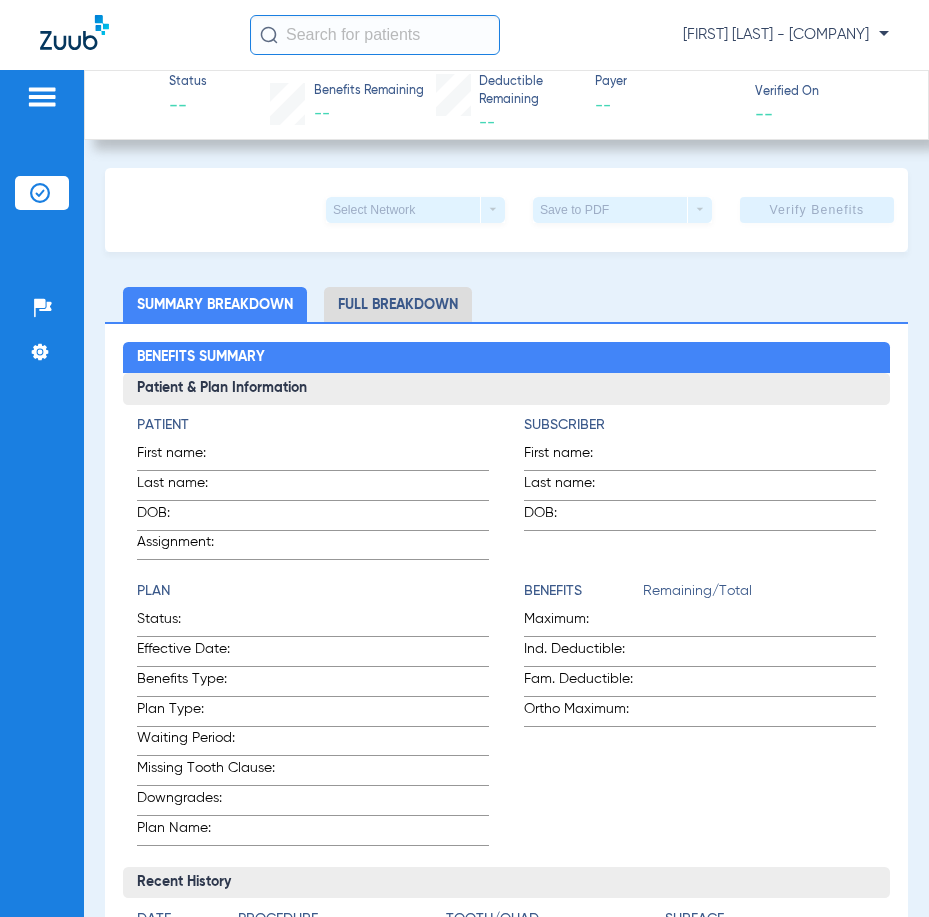 click 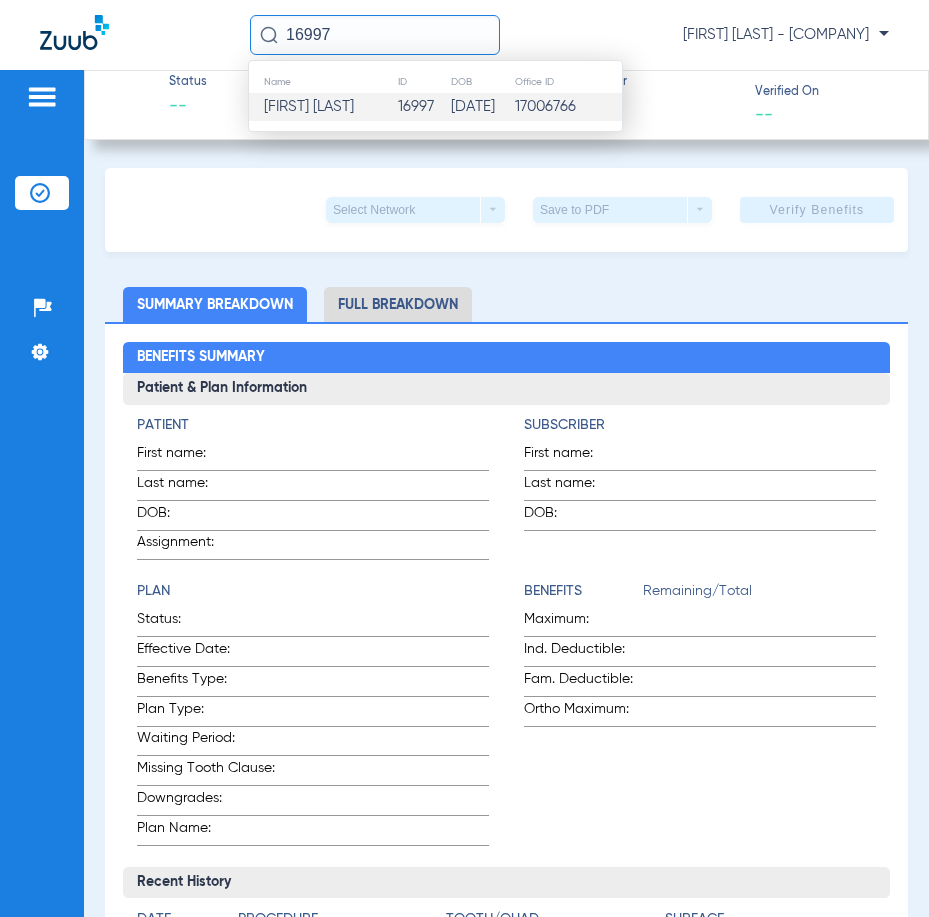 type on "16997" 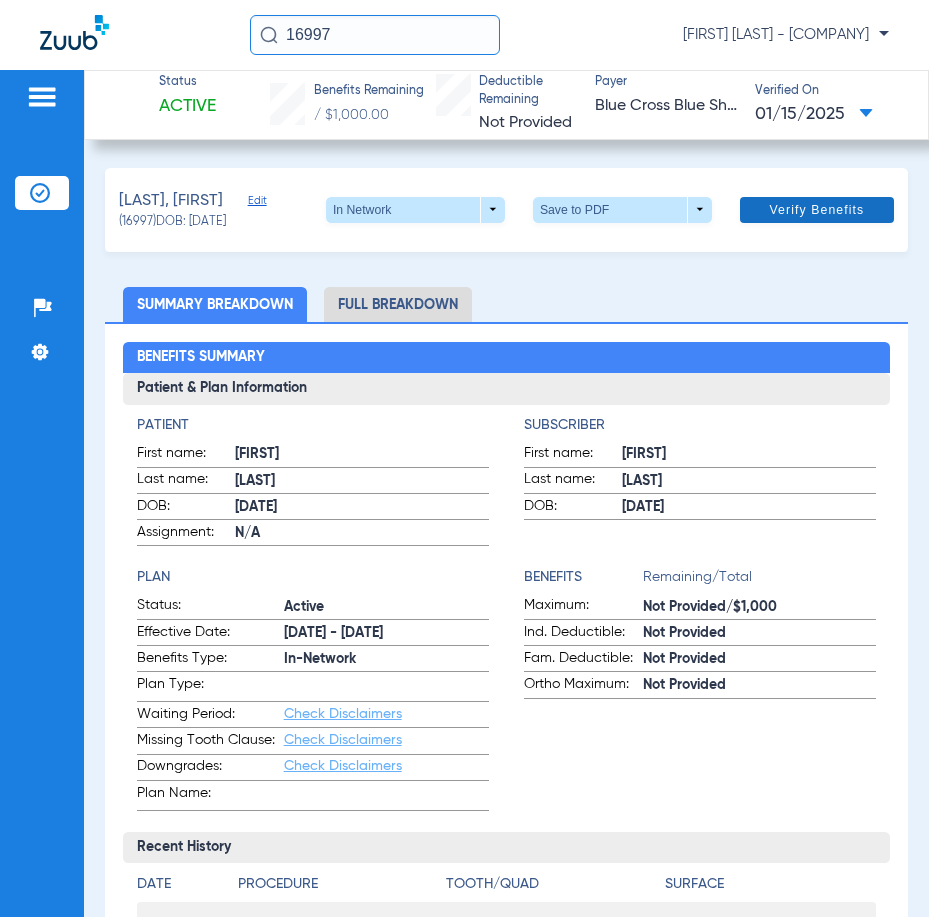 click 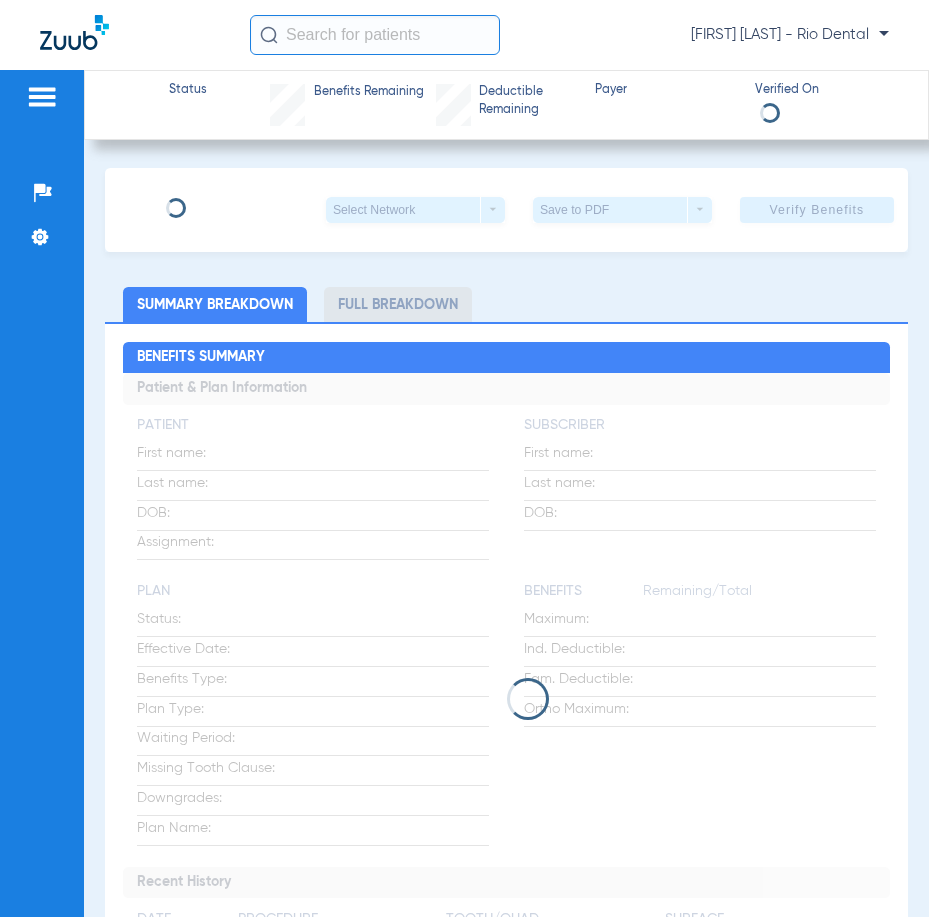 scroll, scrollTop: 0, scrollLeft: 0, axis: both 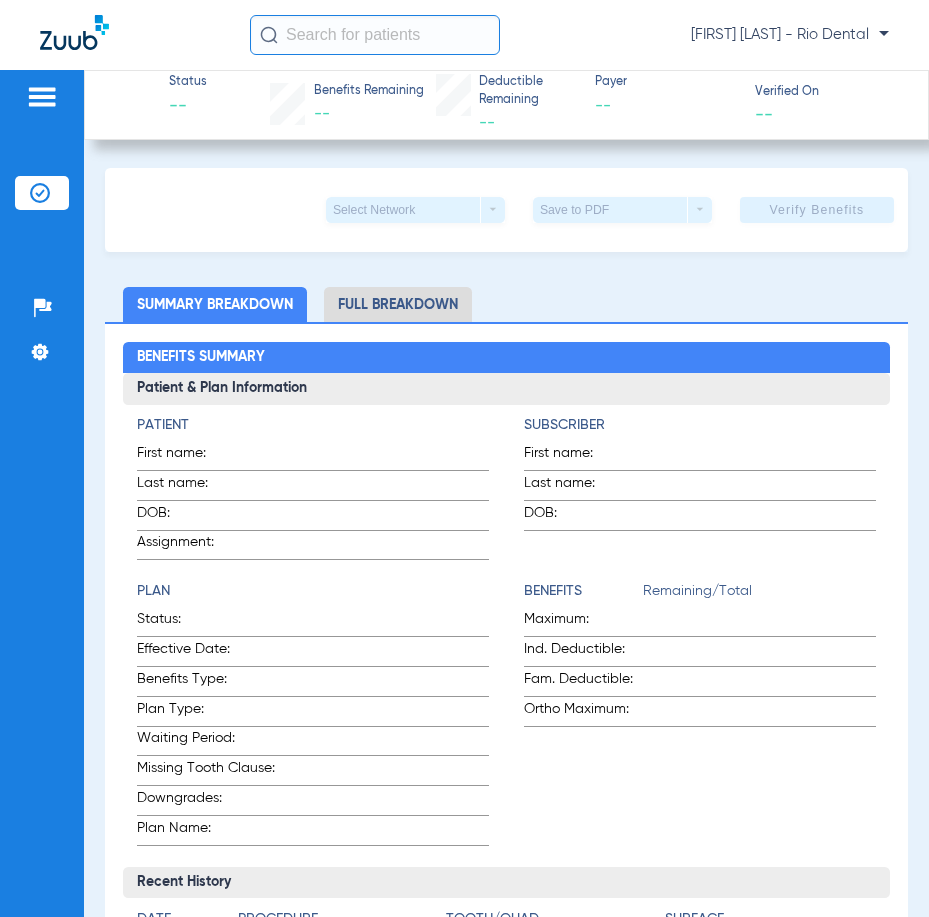click 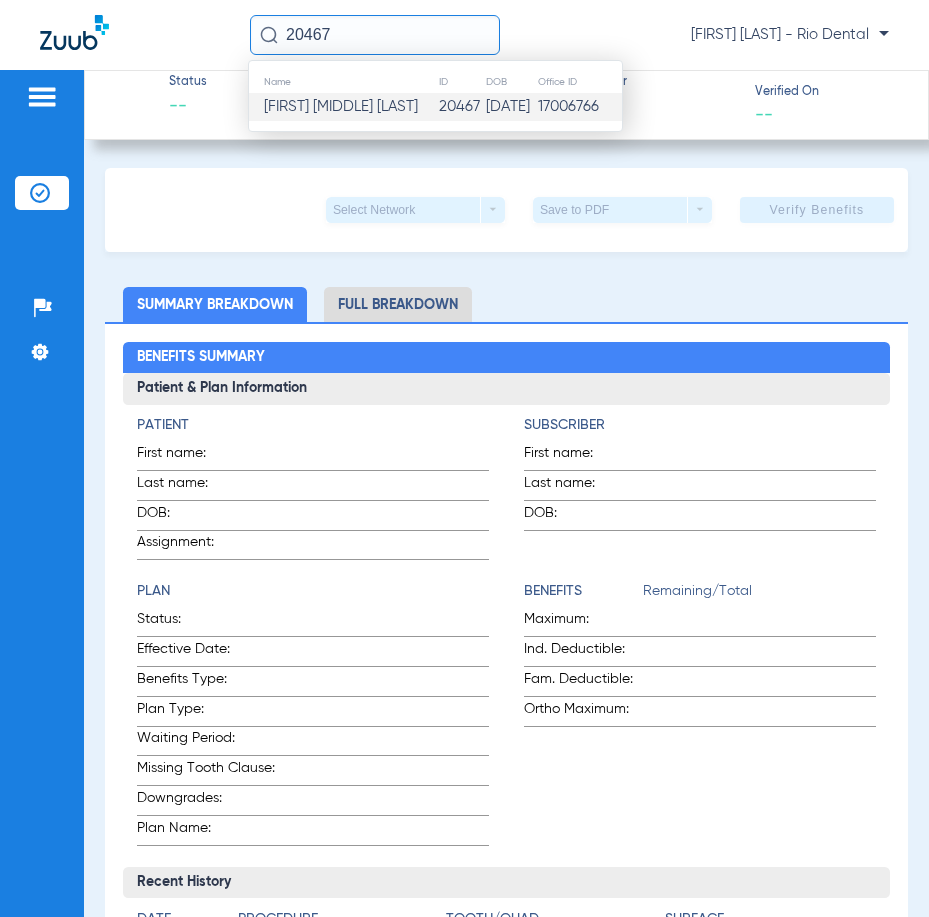 type on "20467" 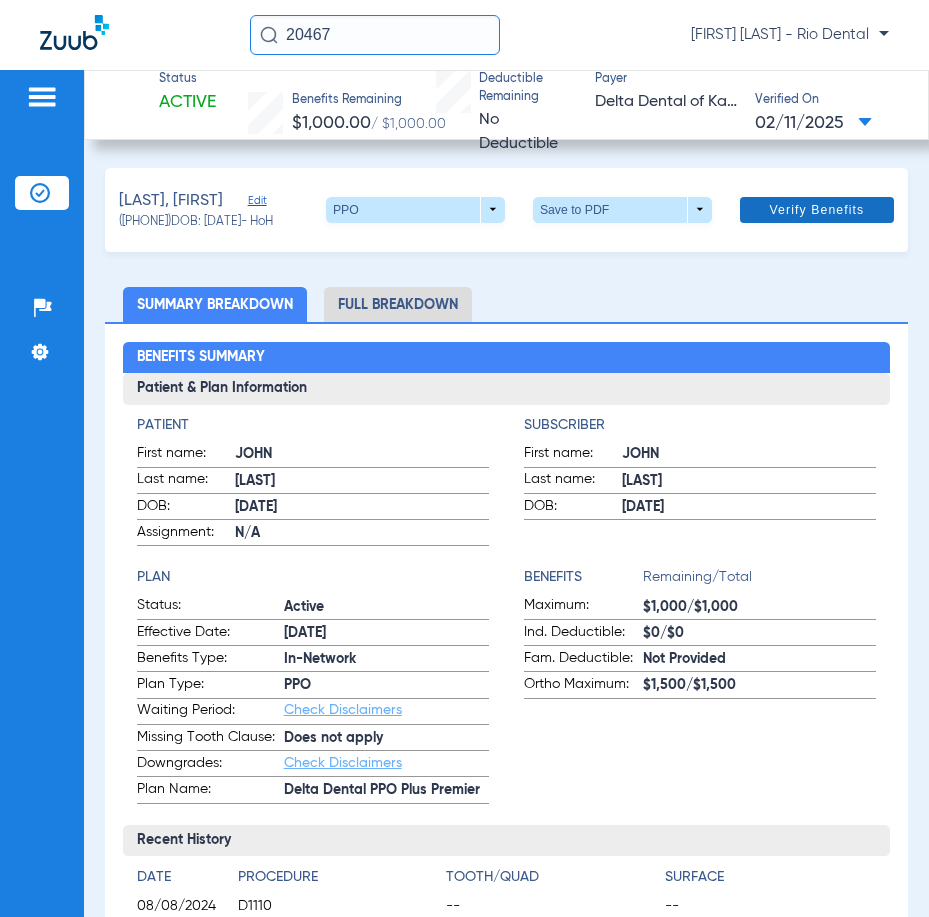 click on "Verify Benefits" 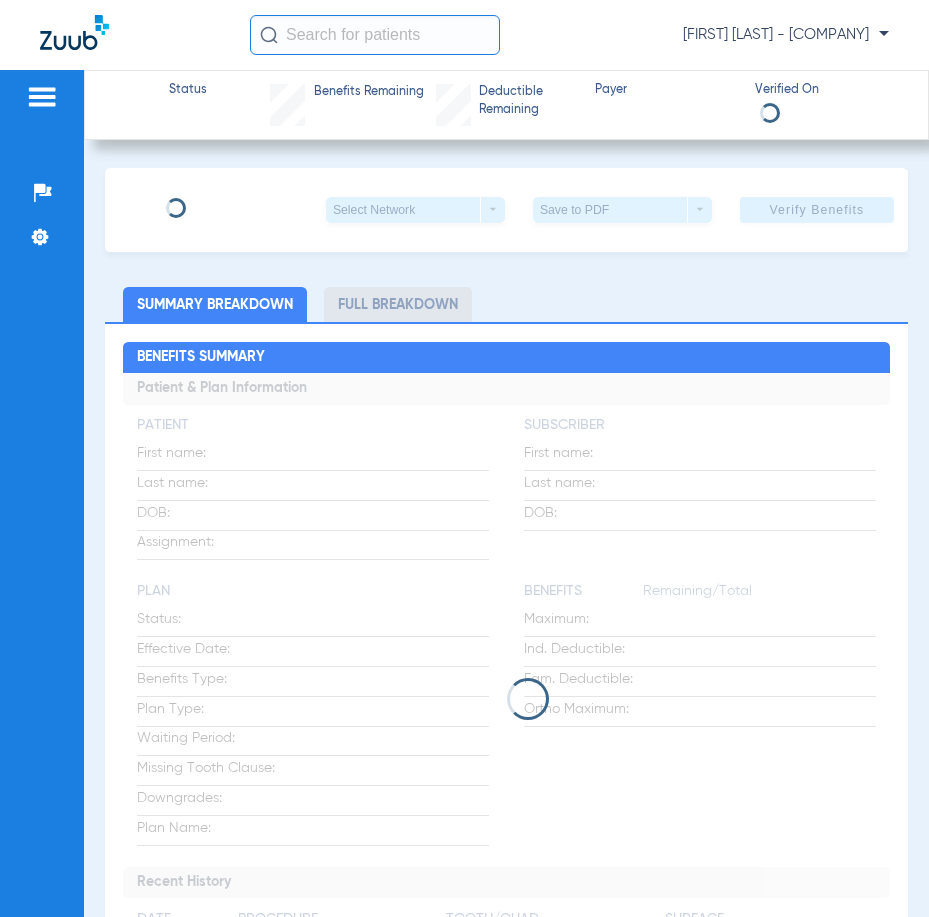 scroll, scrollTop: 0, scrollLeft: 0, axis: both 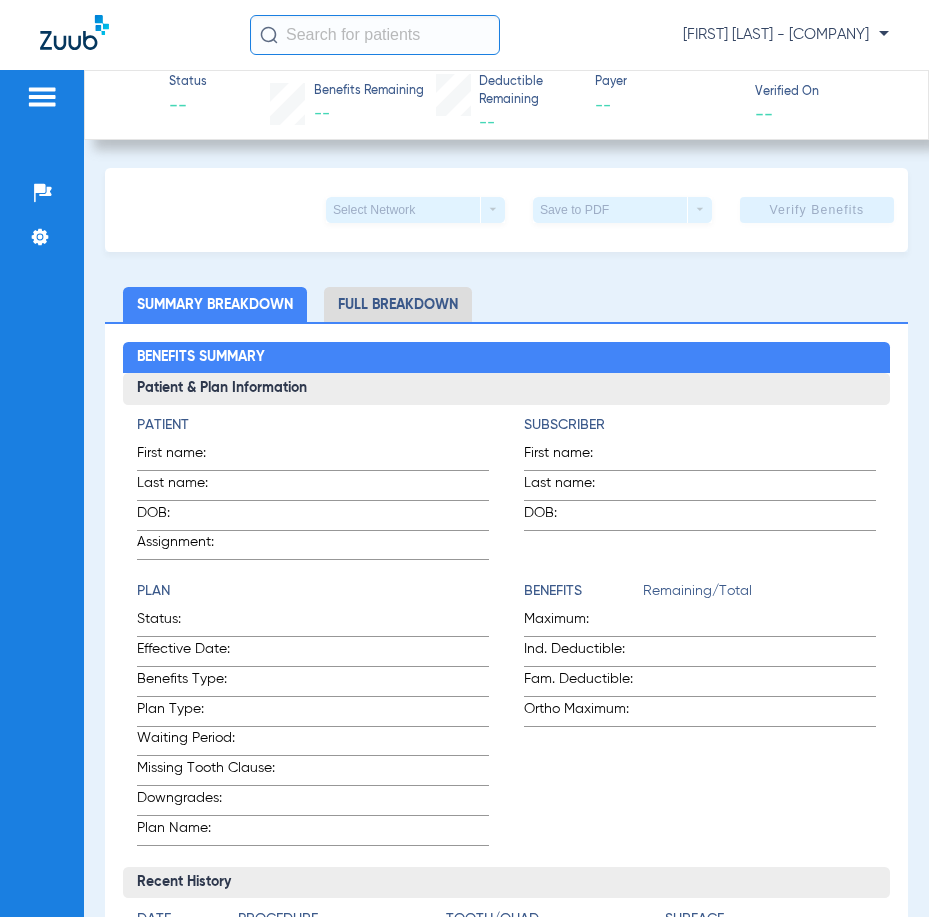 click 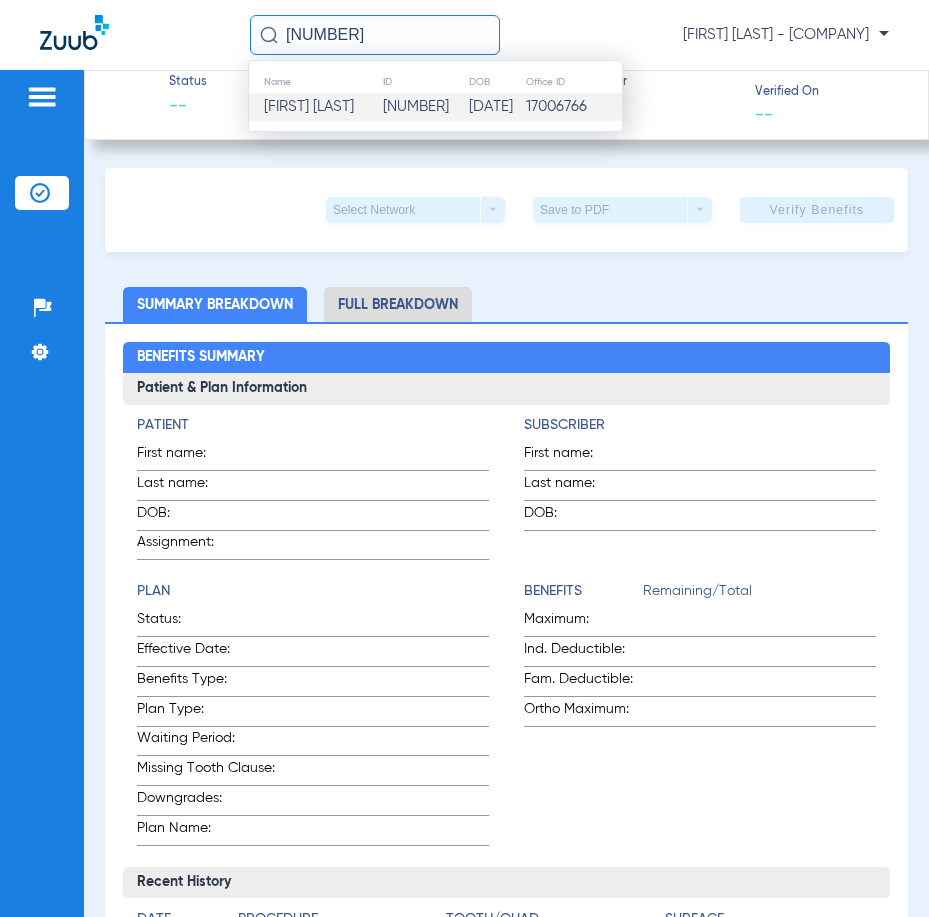 type on "16279" 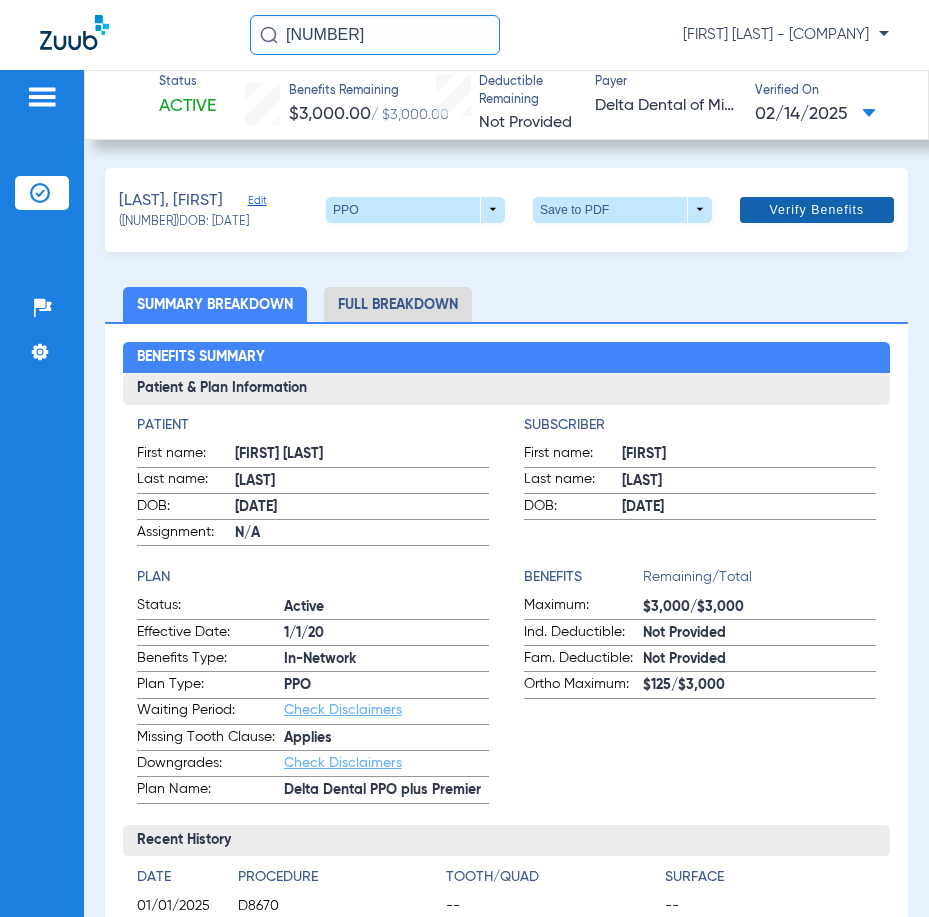 click on "Verify Benefits" 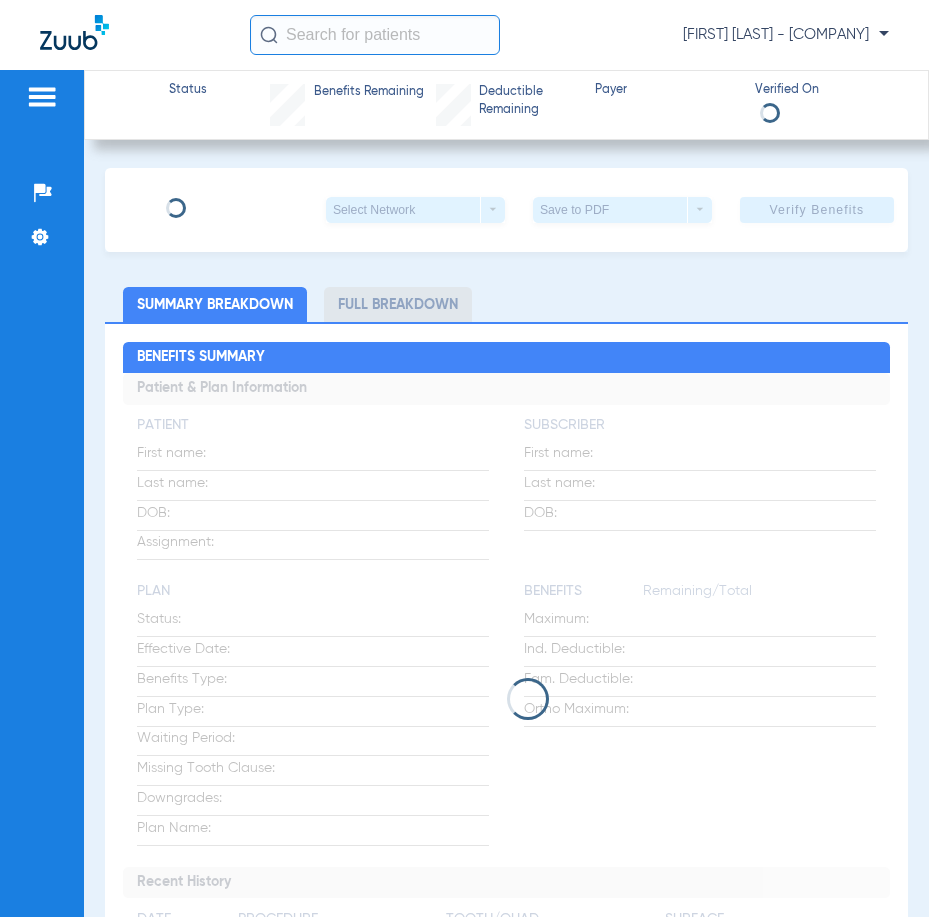 scroll, scrollTop: 0, scrollLeft: 0, axis: both 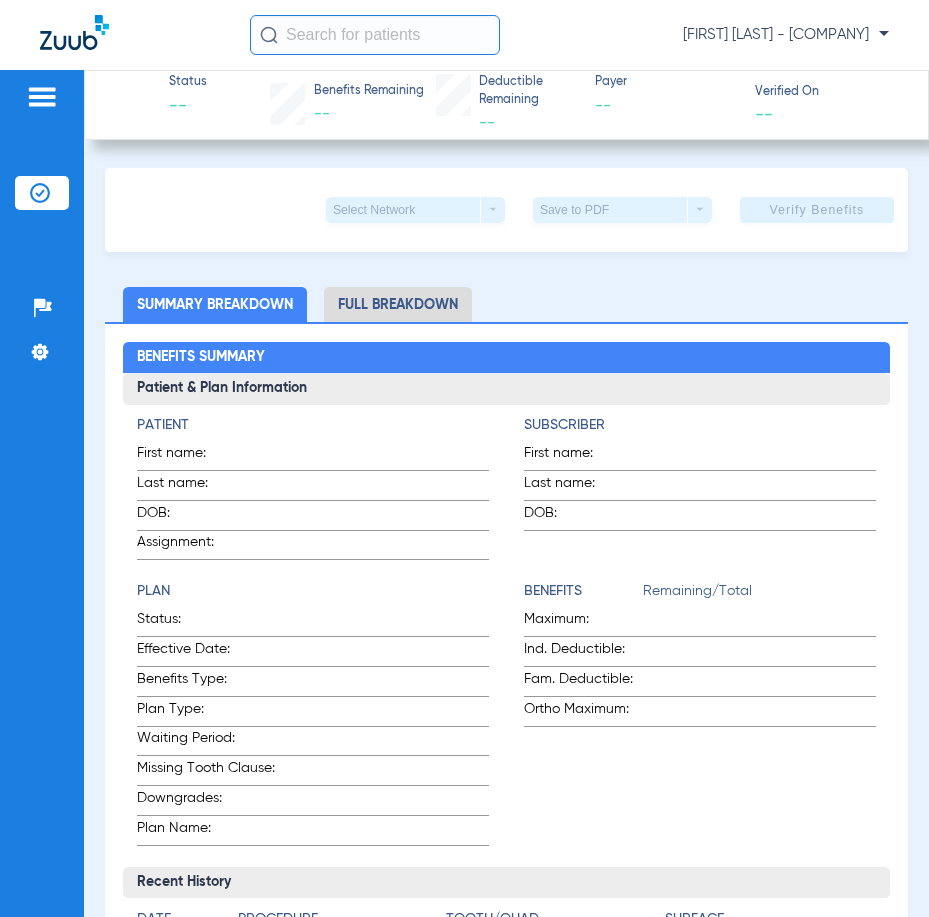 click 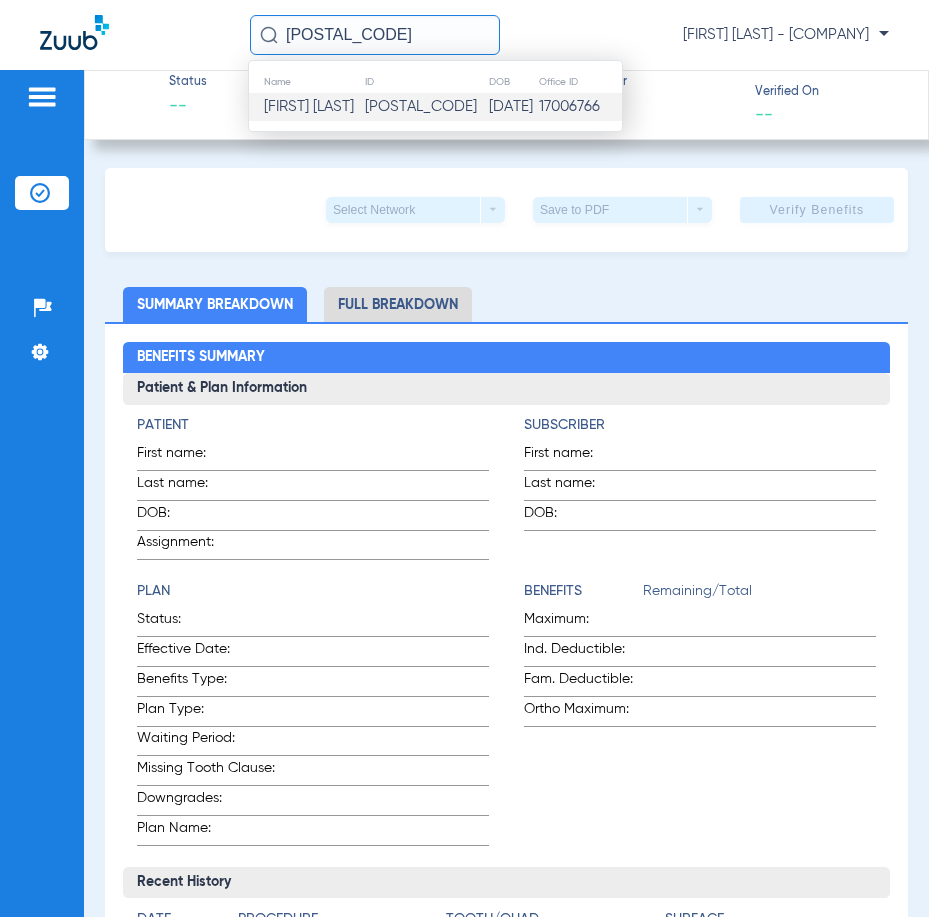 type on "[POSTAL_CODE]" 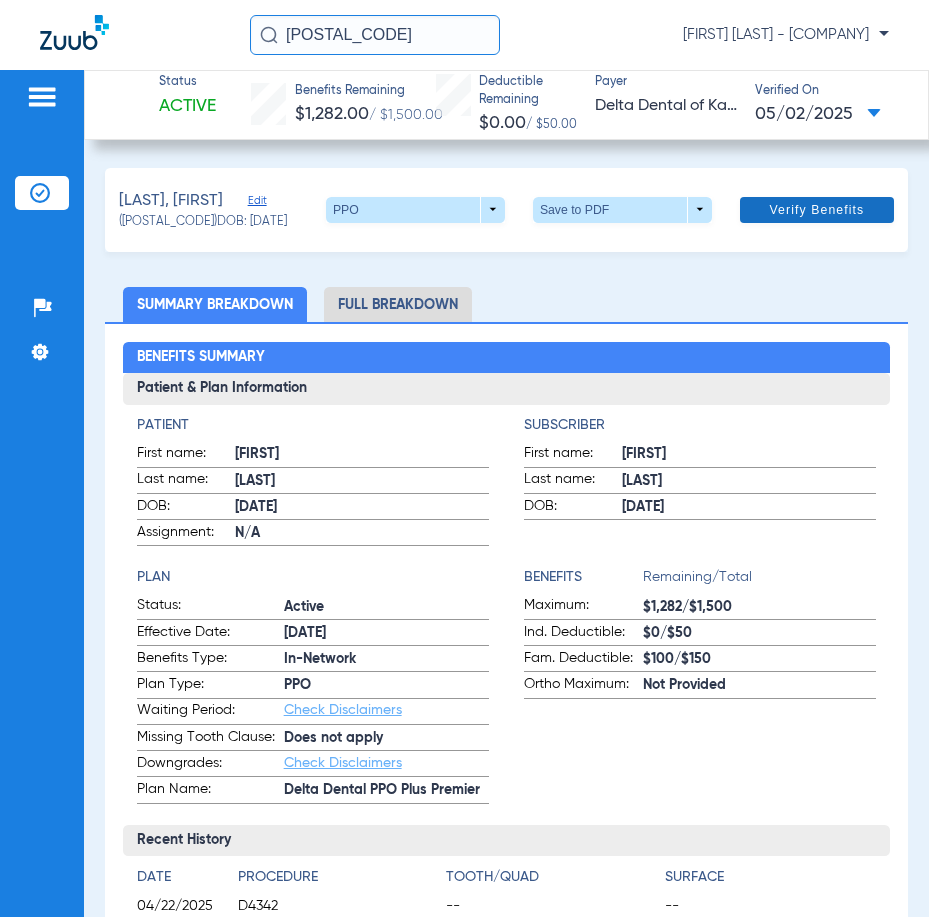 click on "Verify Benefits" 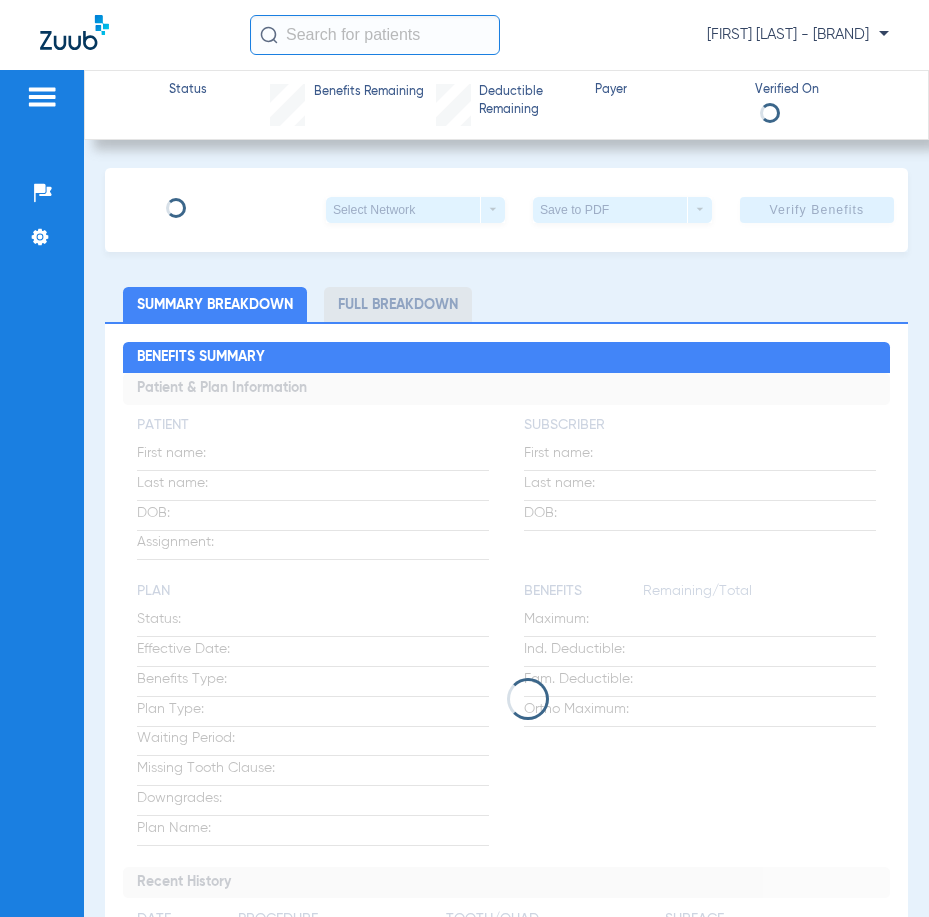 scroll, scrollTop: 0, scrollLeft: 0, axis: both 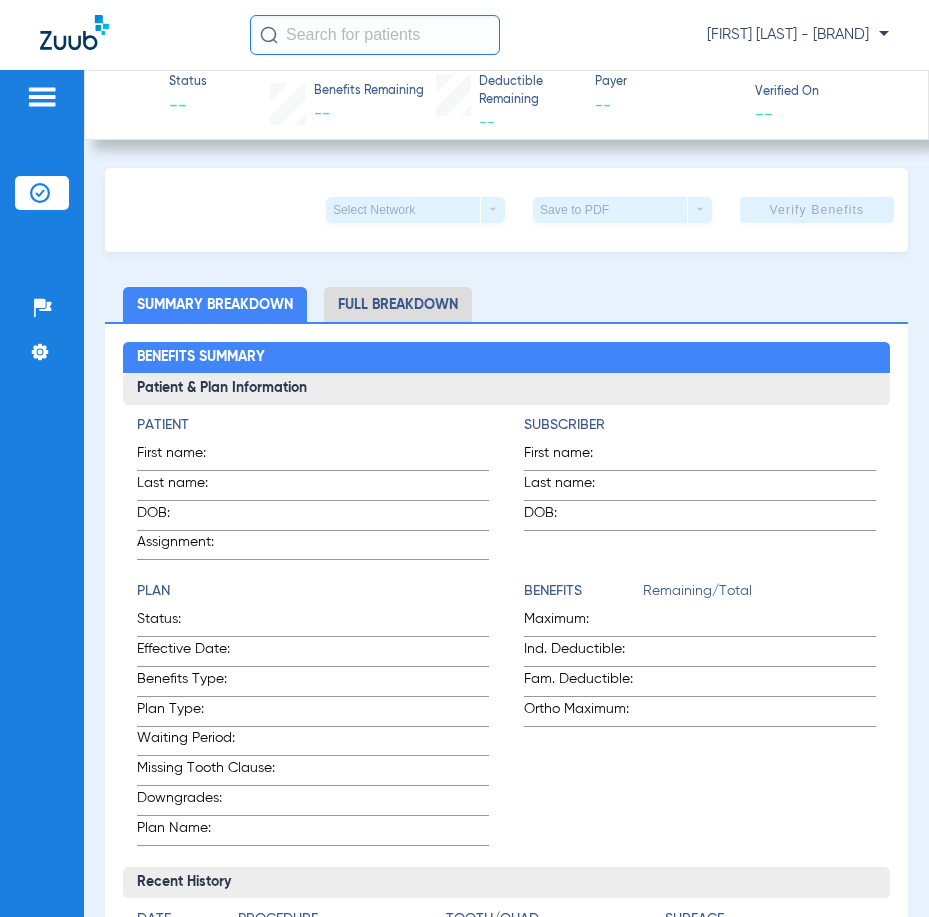 click 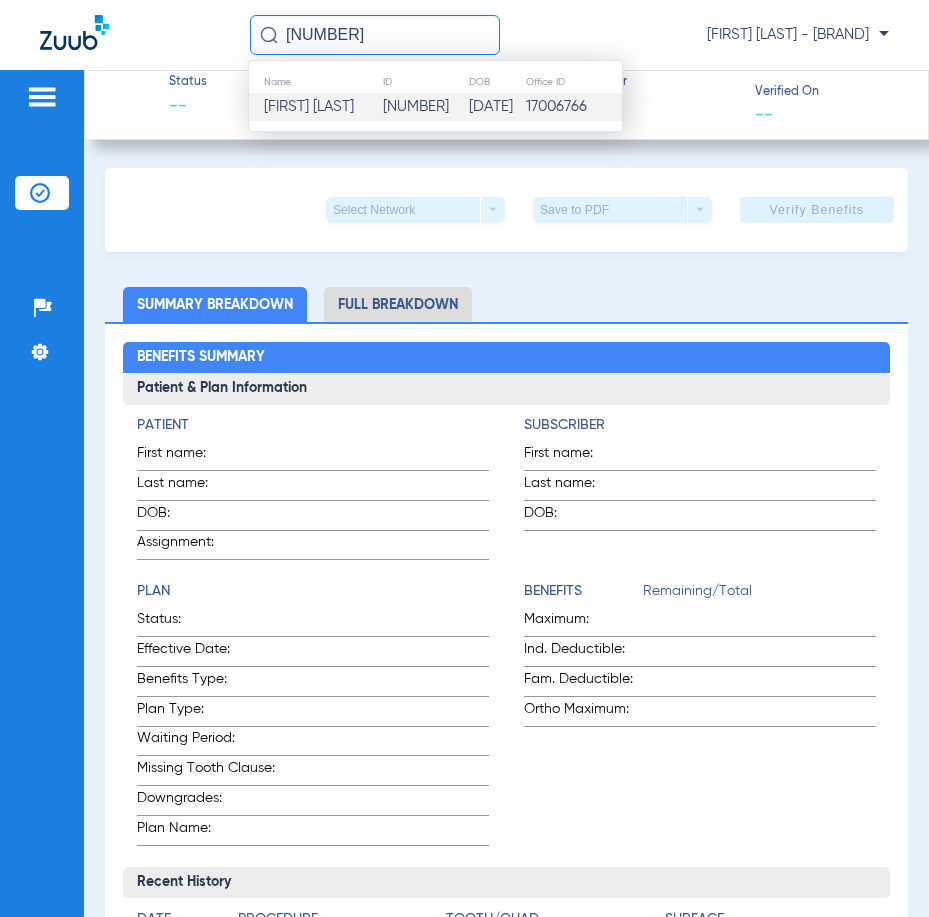 type on "112233" 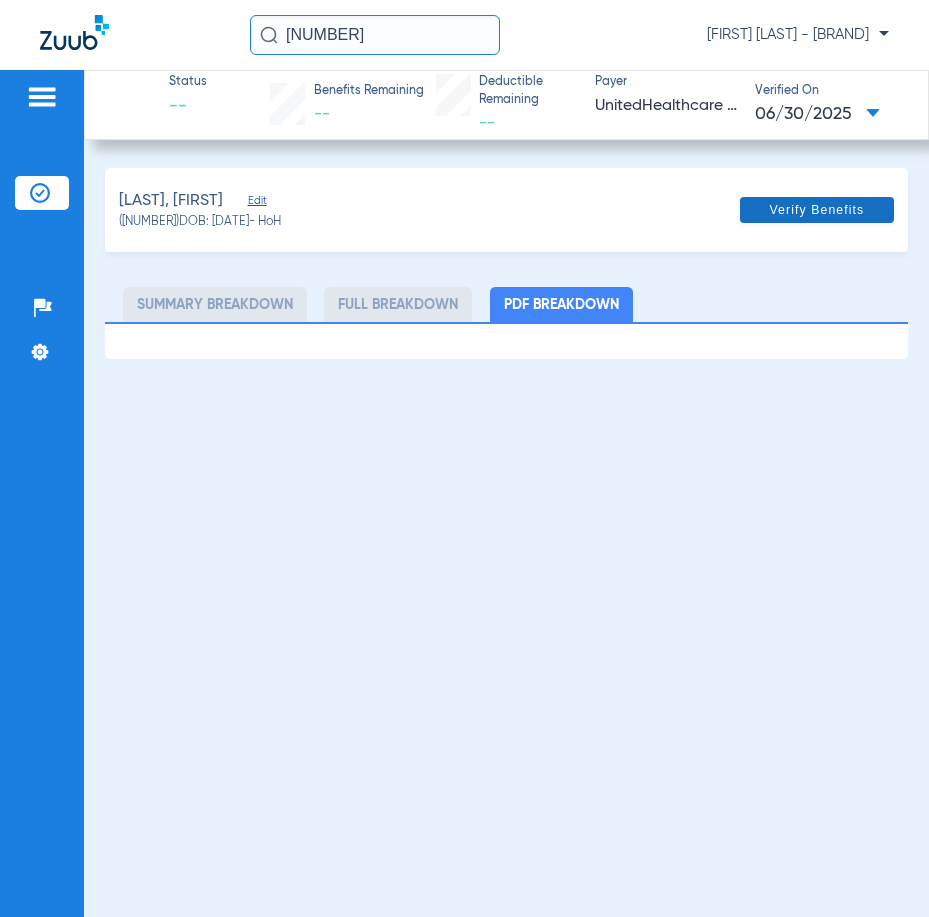 click 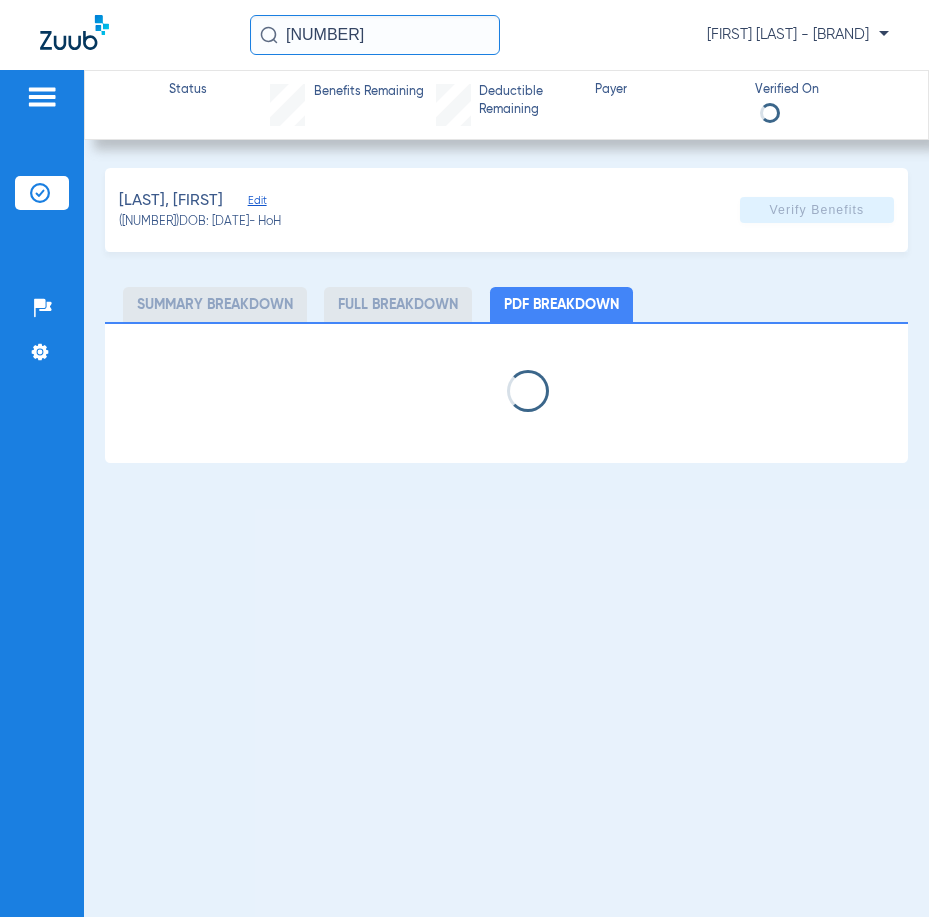 select on "page-width" 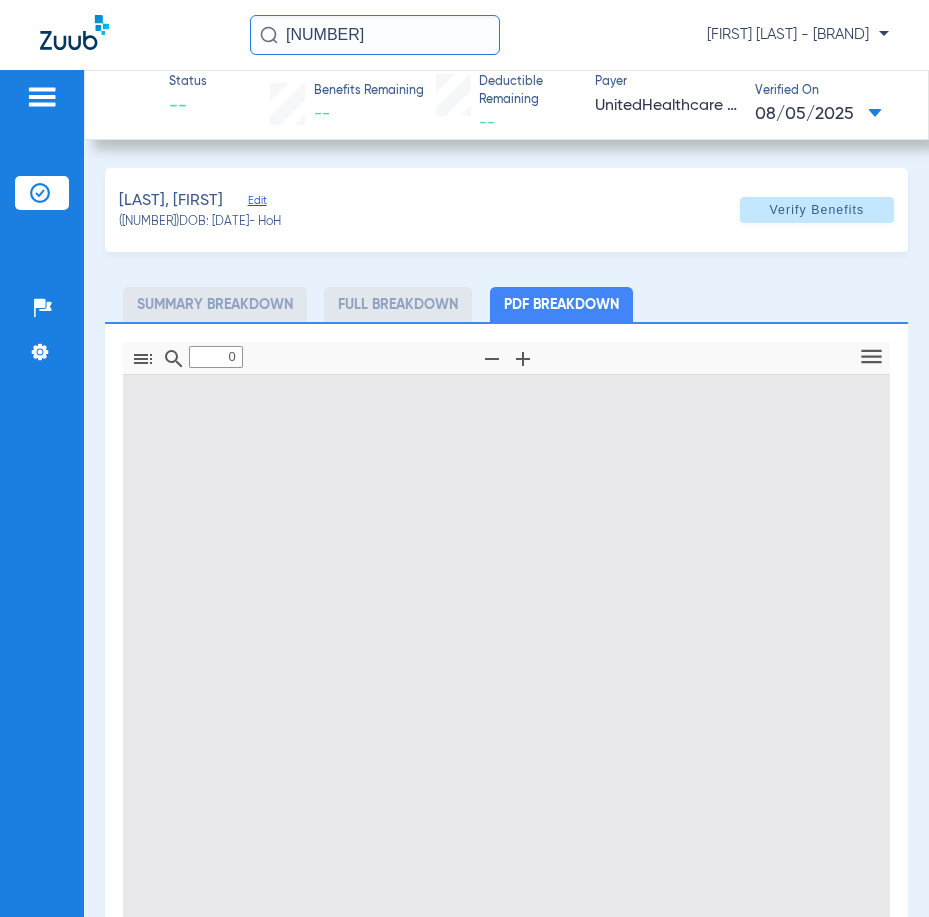 type on "1" 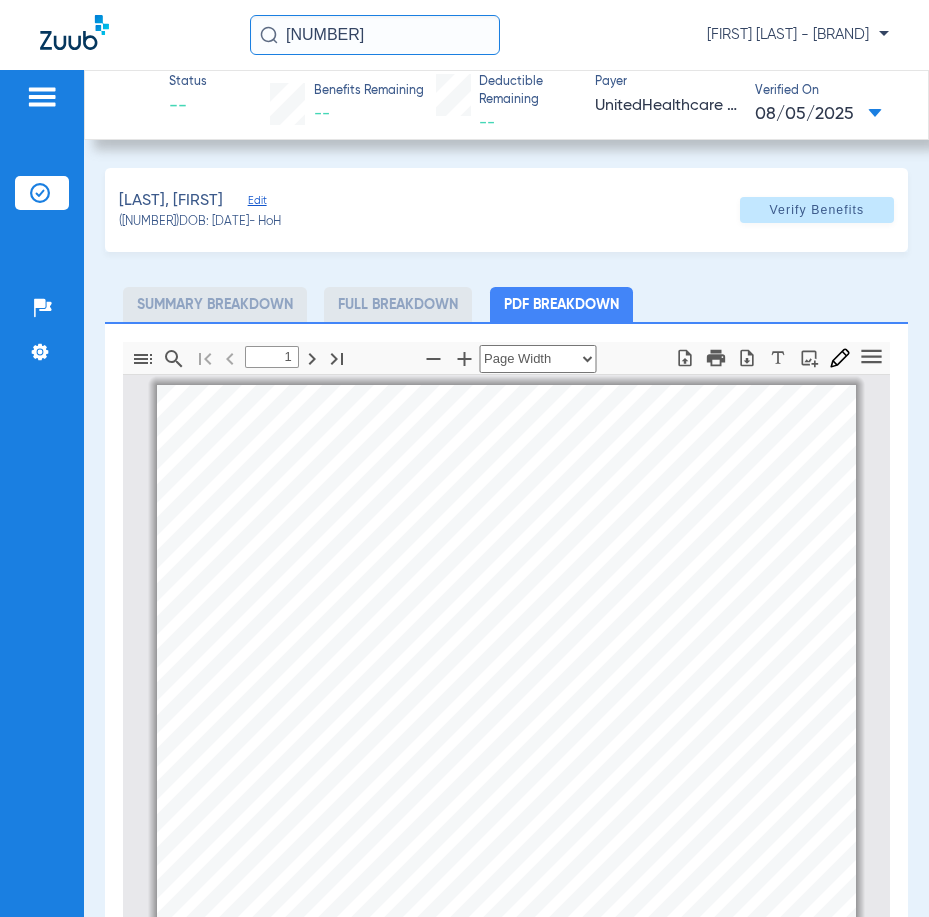 scroll, scrollTop: 10, scrollLeft: 0, axis: vertical 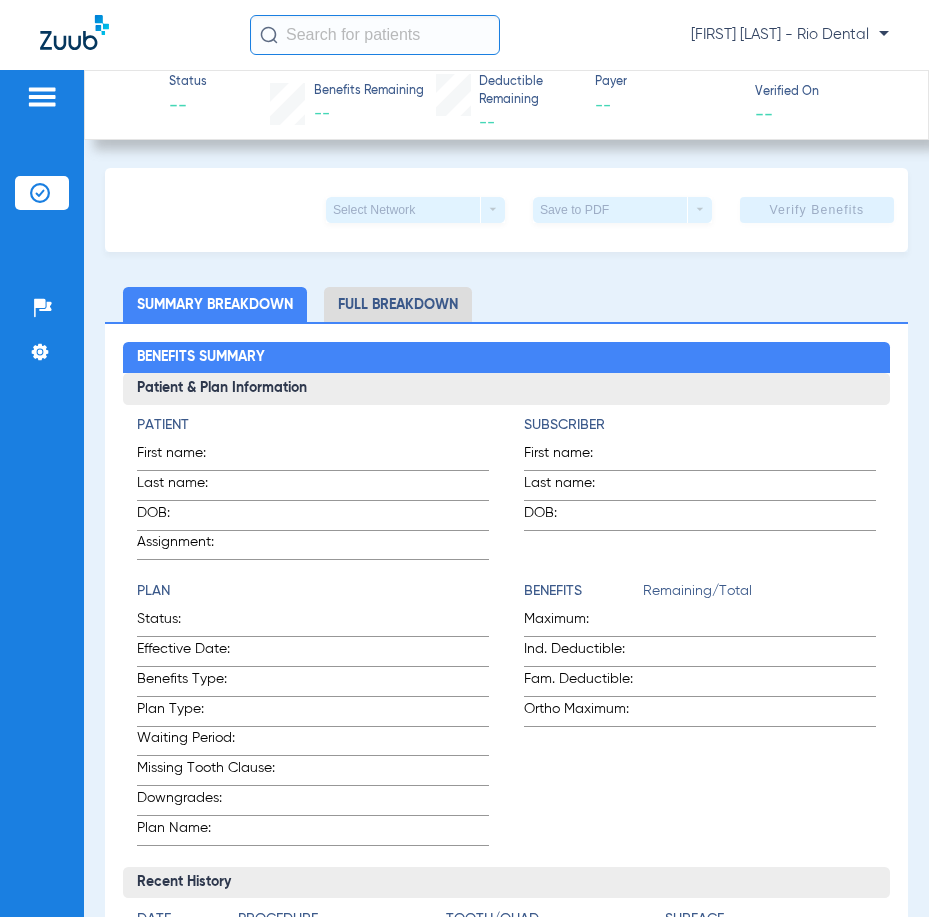 click 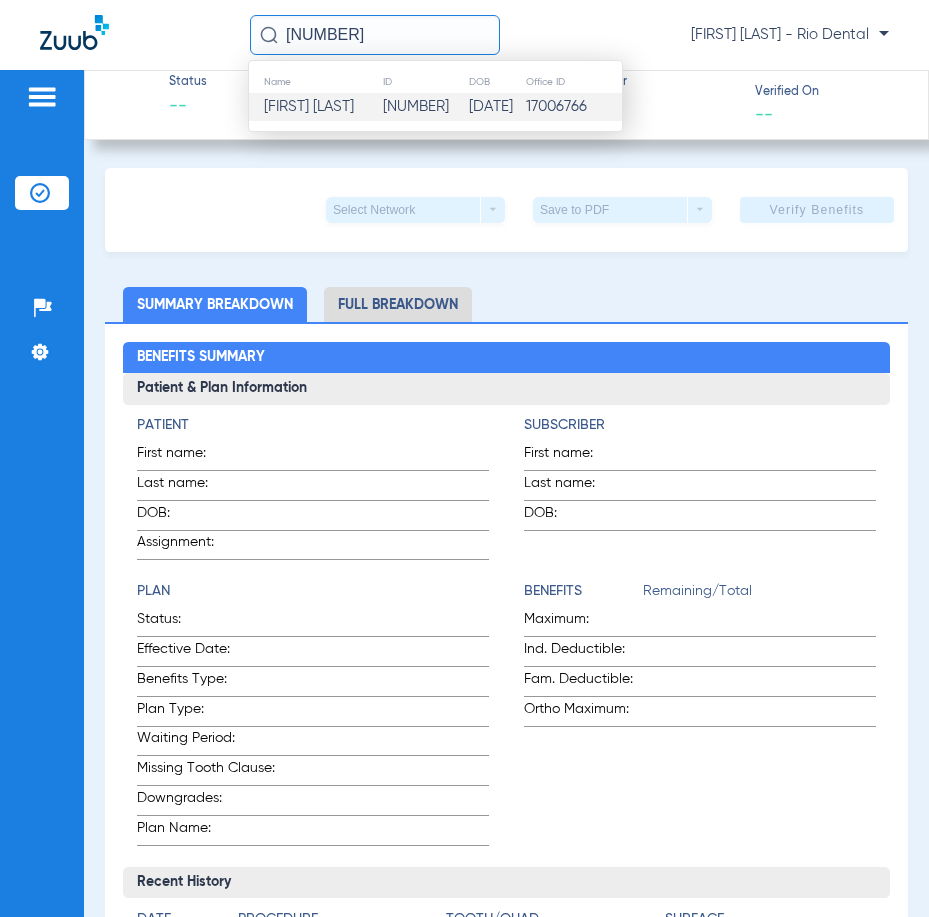 type on "[NUMBER]" 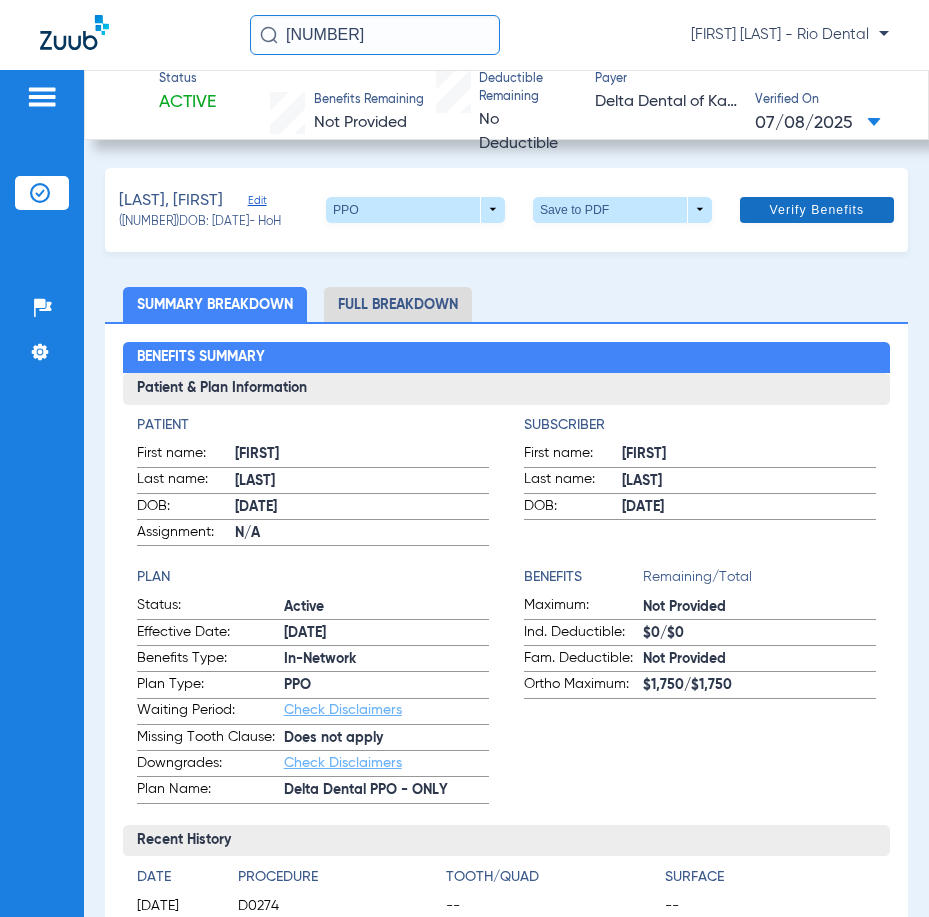 click on "Verify Benefits" 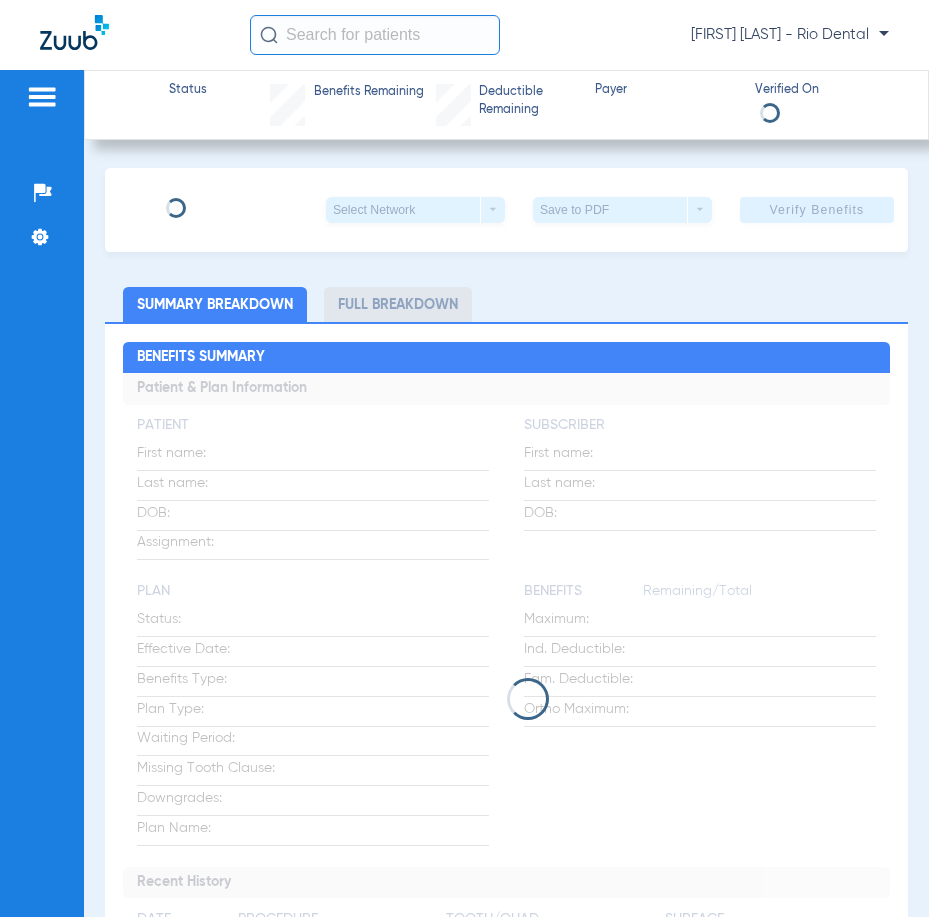 scroll, scrollTop: 0, scrollLeft: 0, axis: both 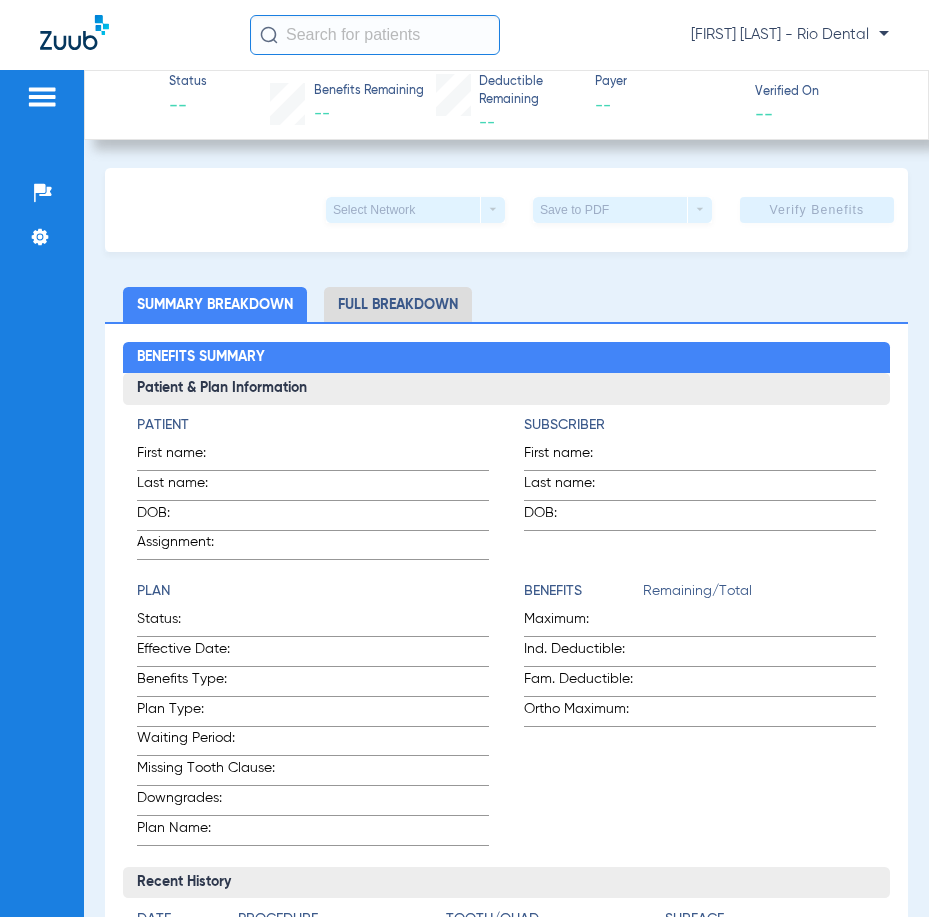 click 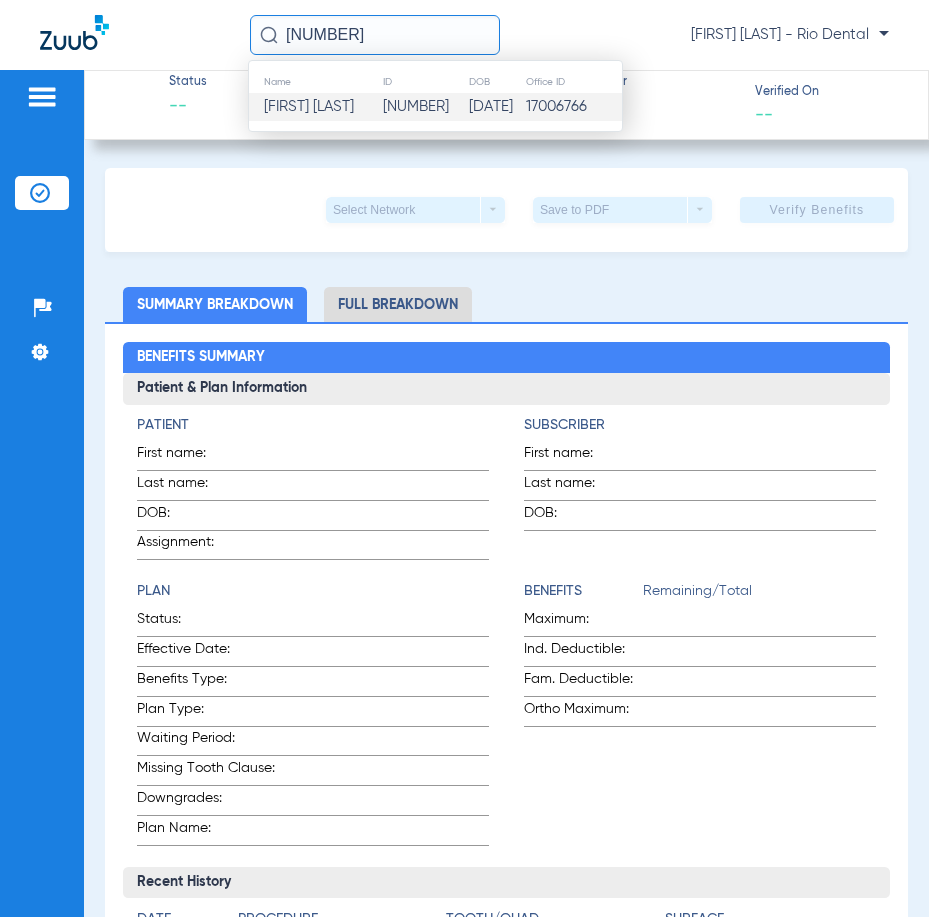 type on "109273" 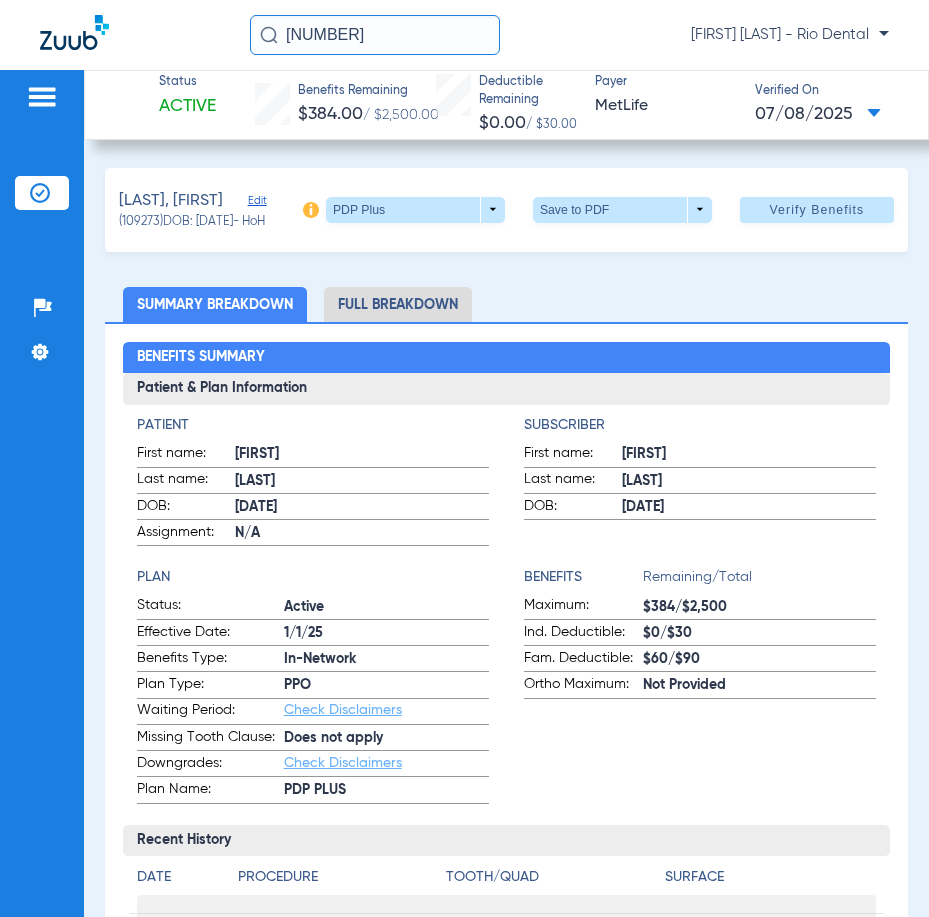 click 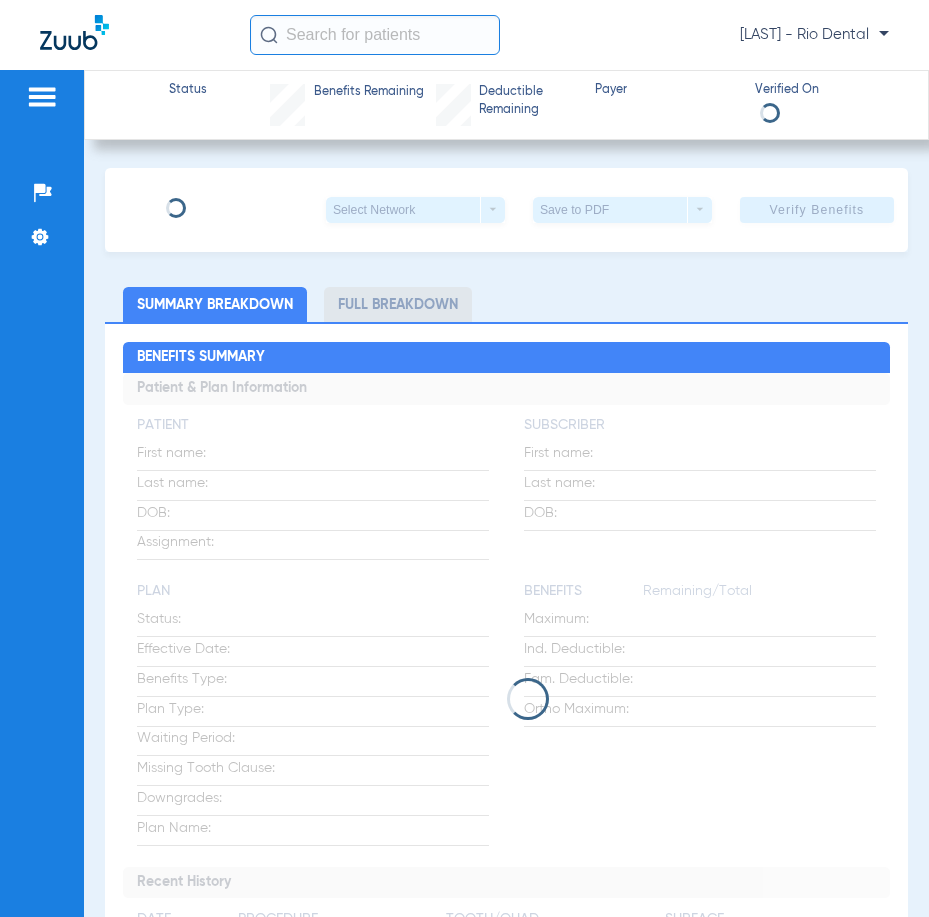 scroll, scrollTop: 0, scrollLeft: 0, axis: both 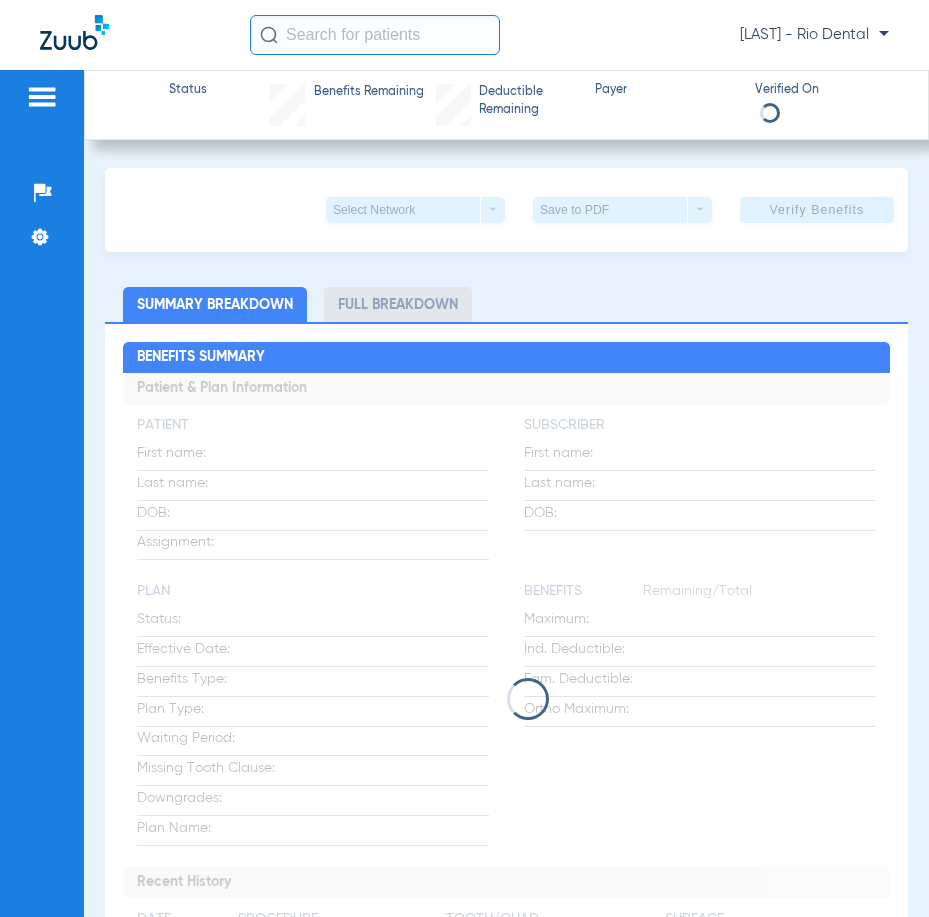 click 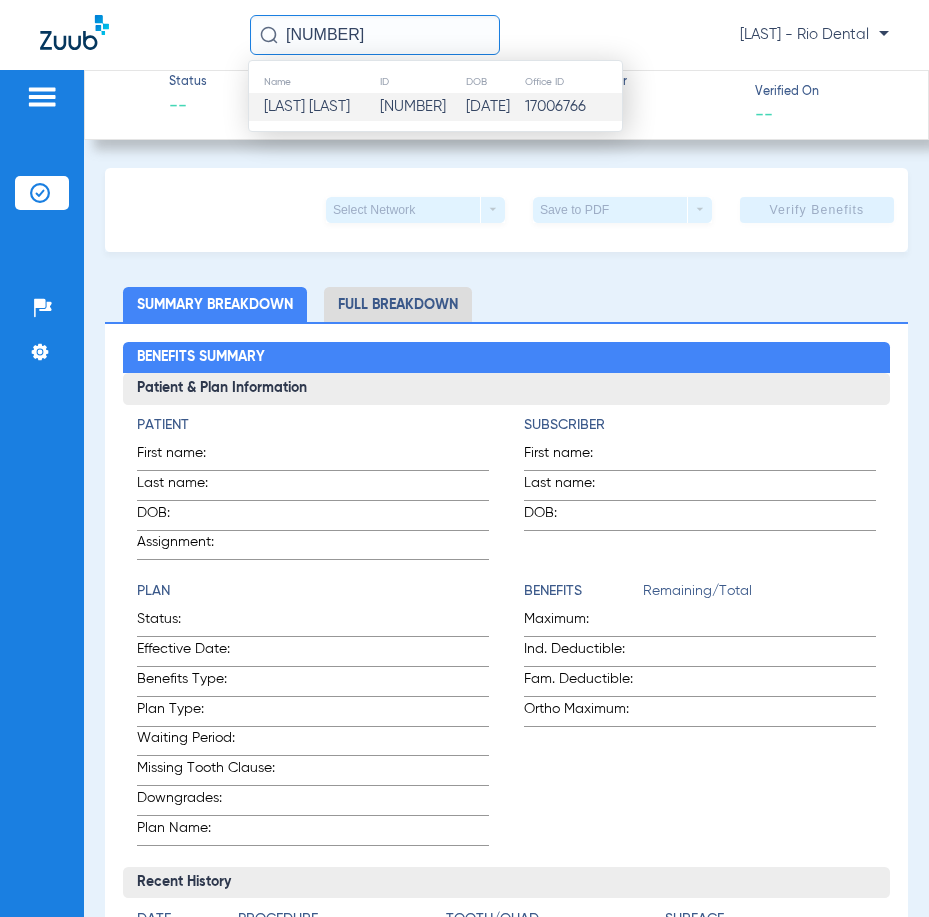 type on "58413" 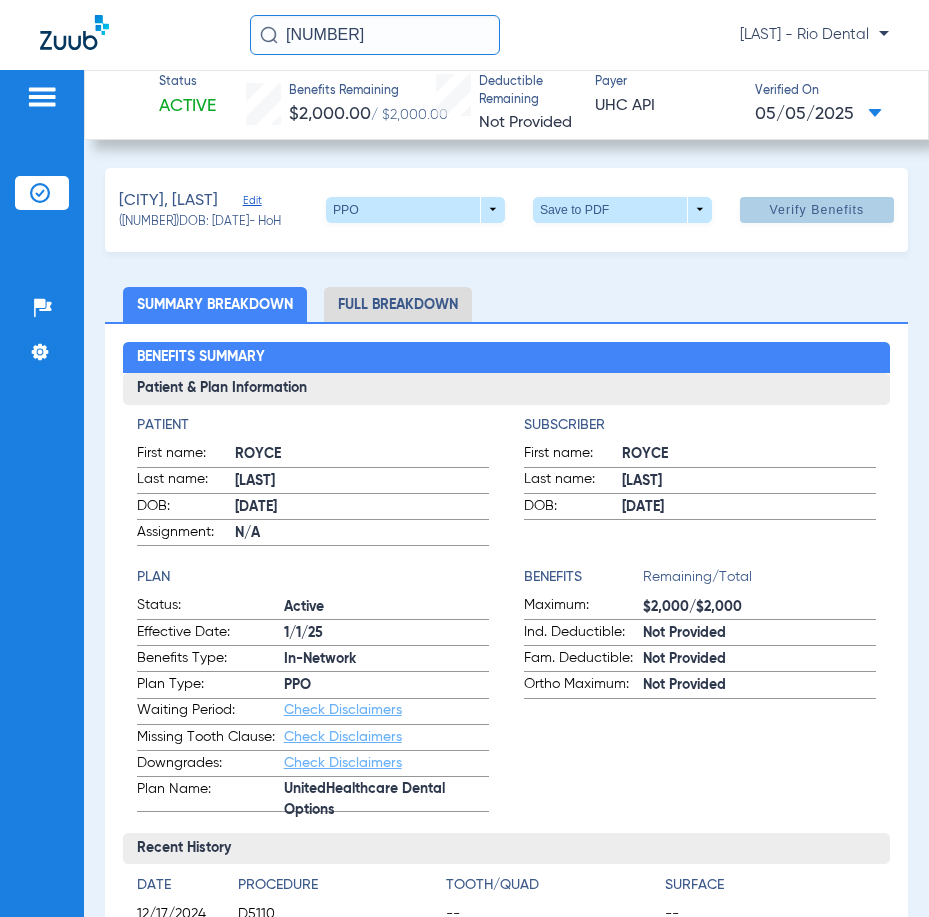 drag, startPoint x: 799, startPoint y: 216, endPoint x: 843, endPoint y: 206, distance: 45.122055 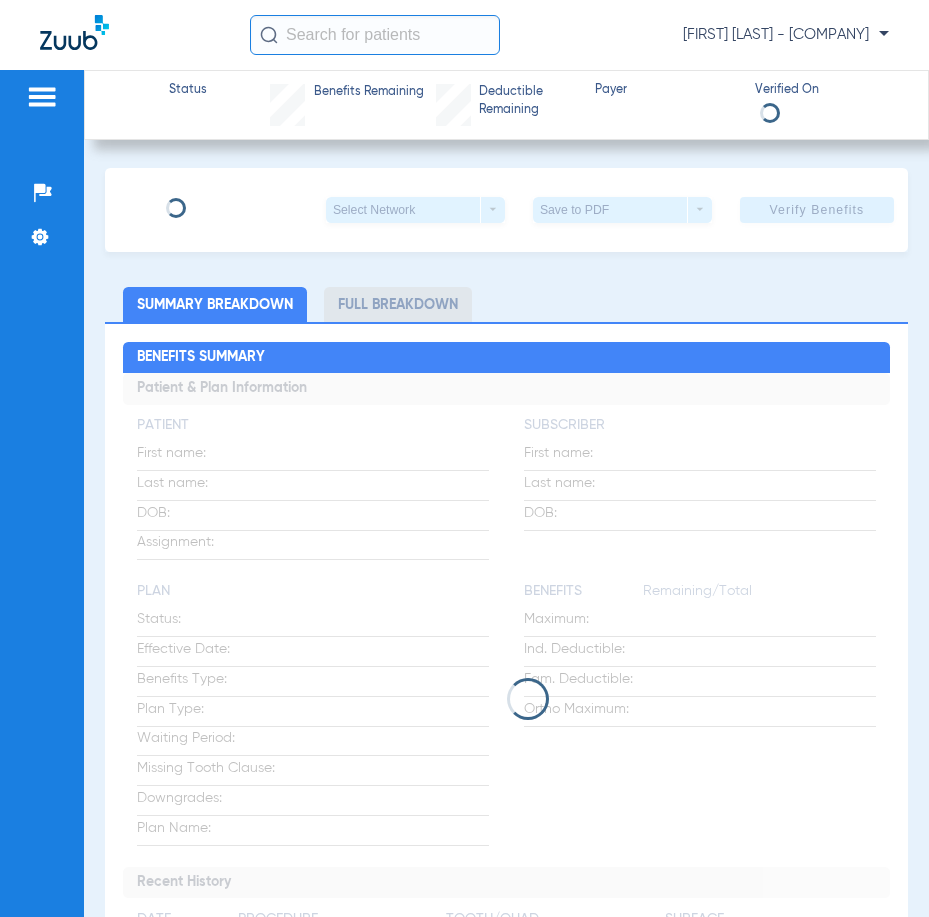 scroll, scrollTop: 0, scrollLeft: 0, axis: both 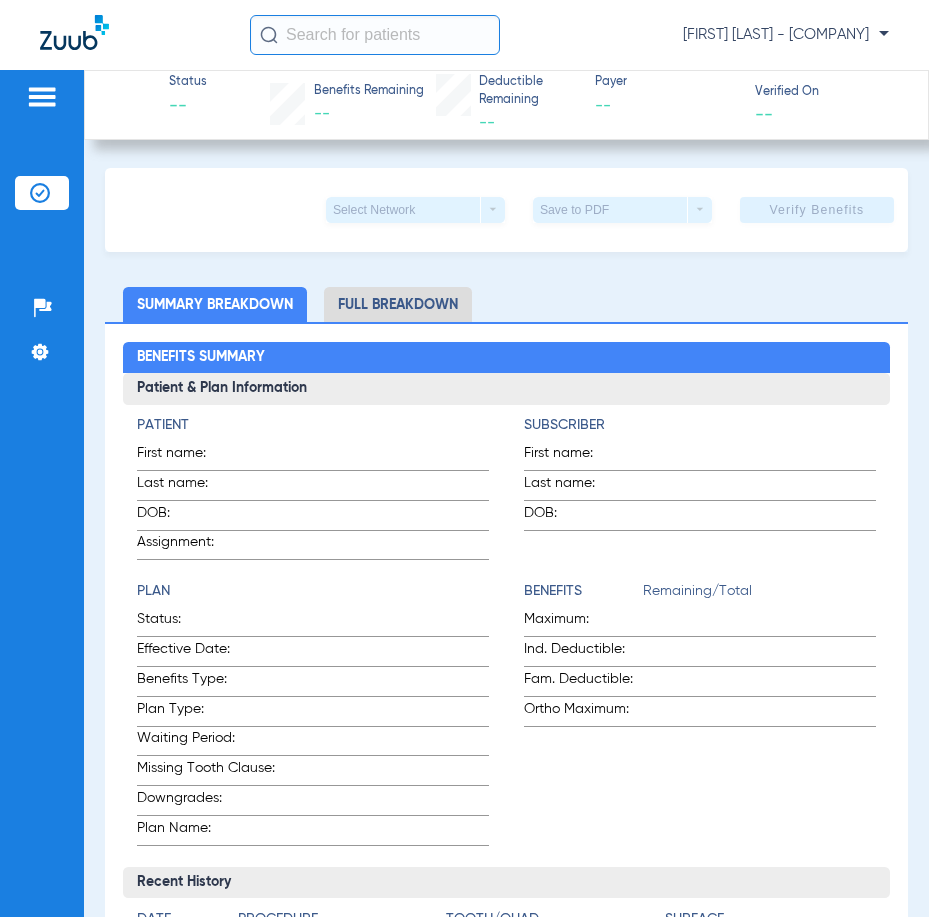 click 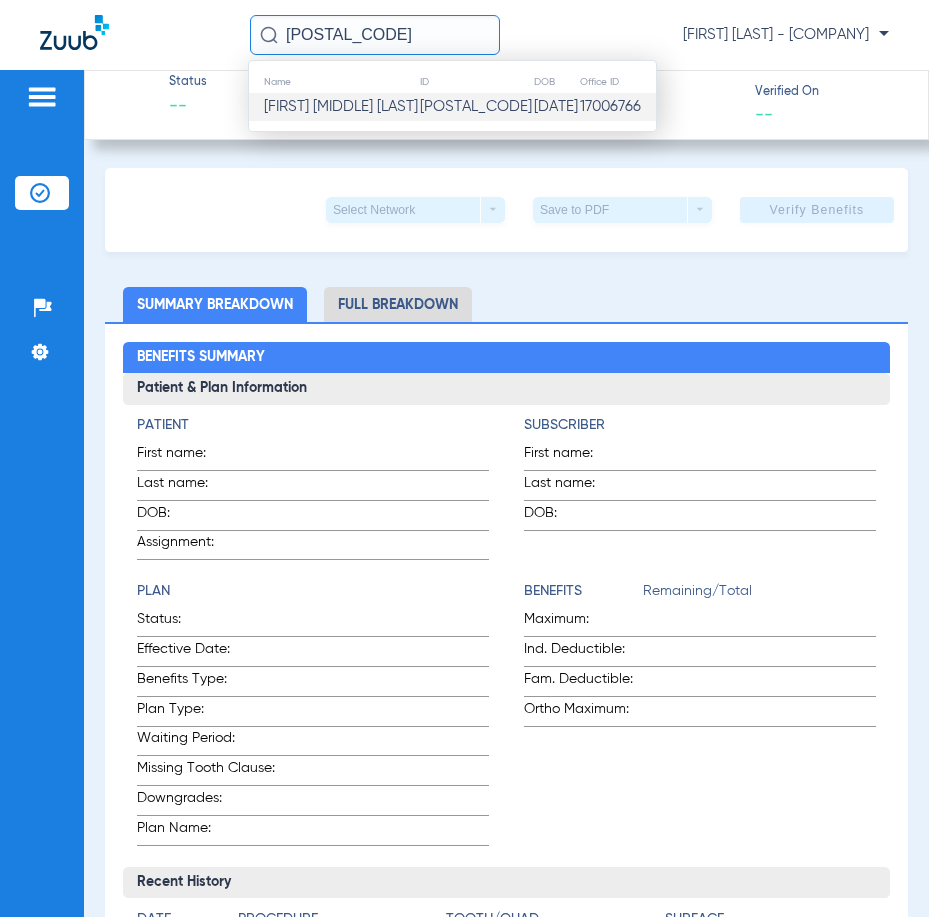 type on "[POSTAL_CODE]" 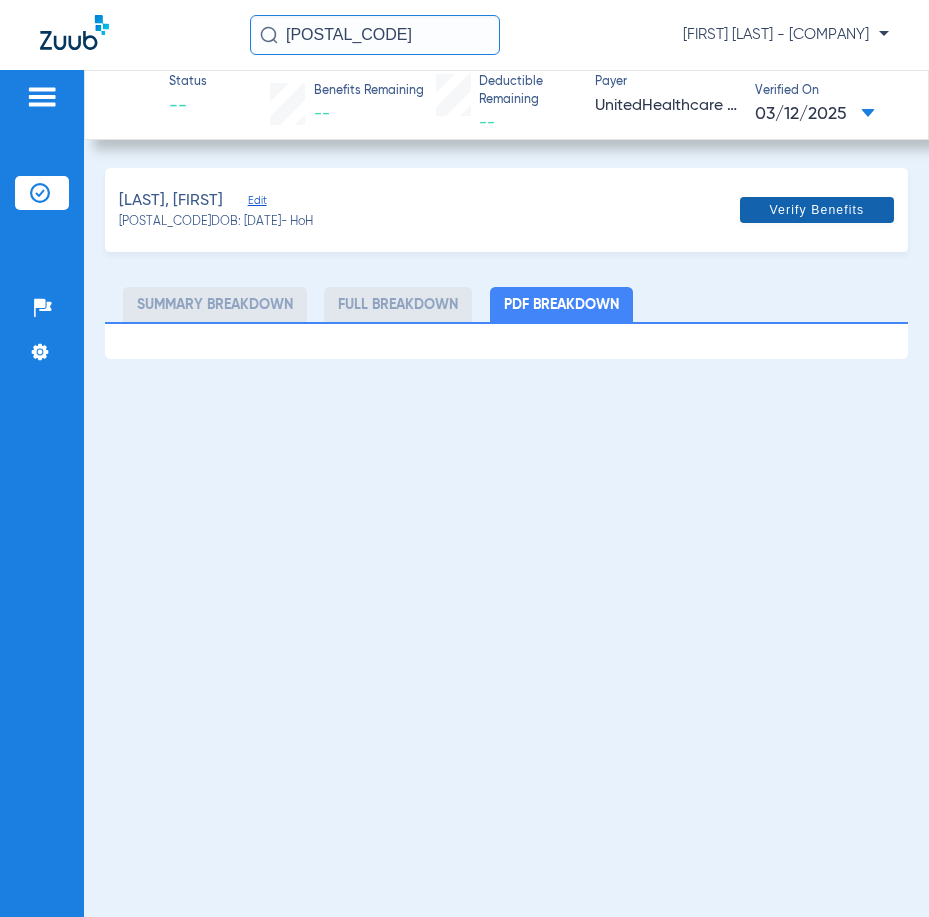 click on "Verify Benefits" 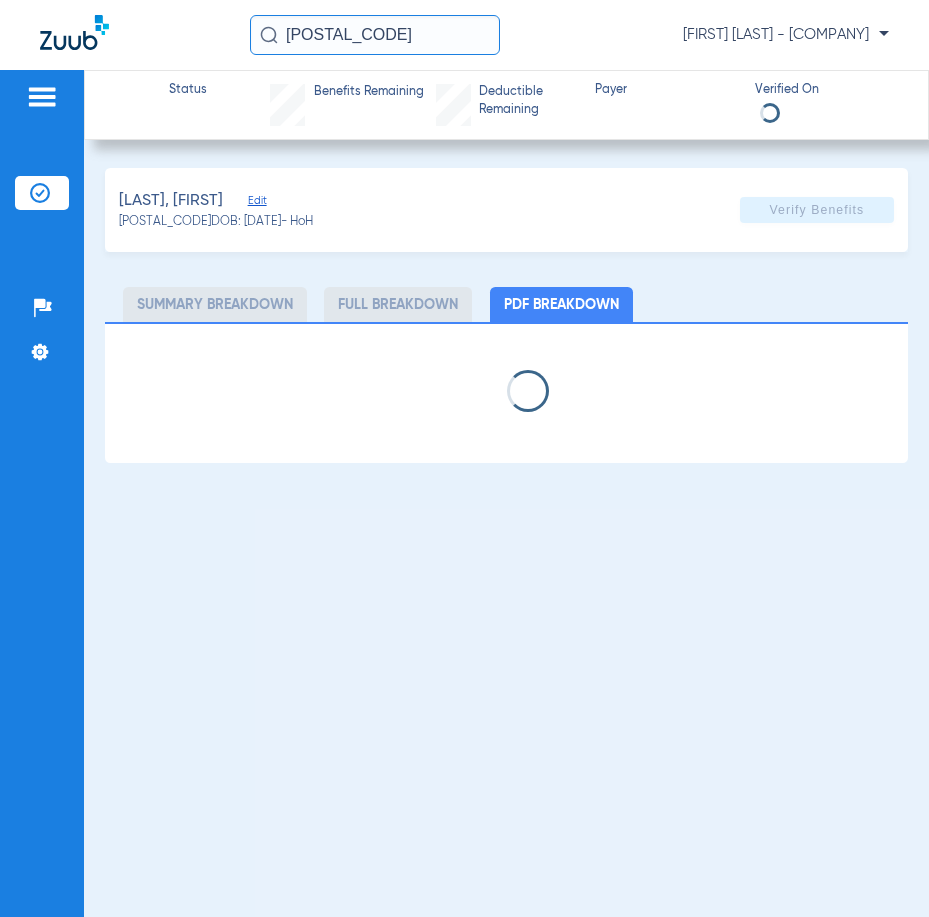 select on "page-width" 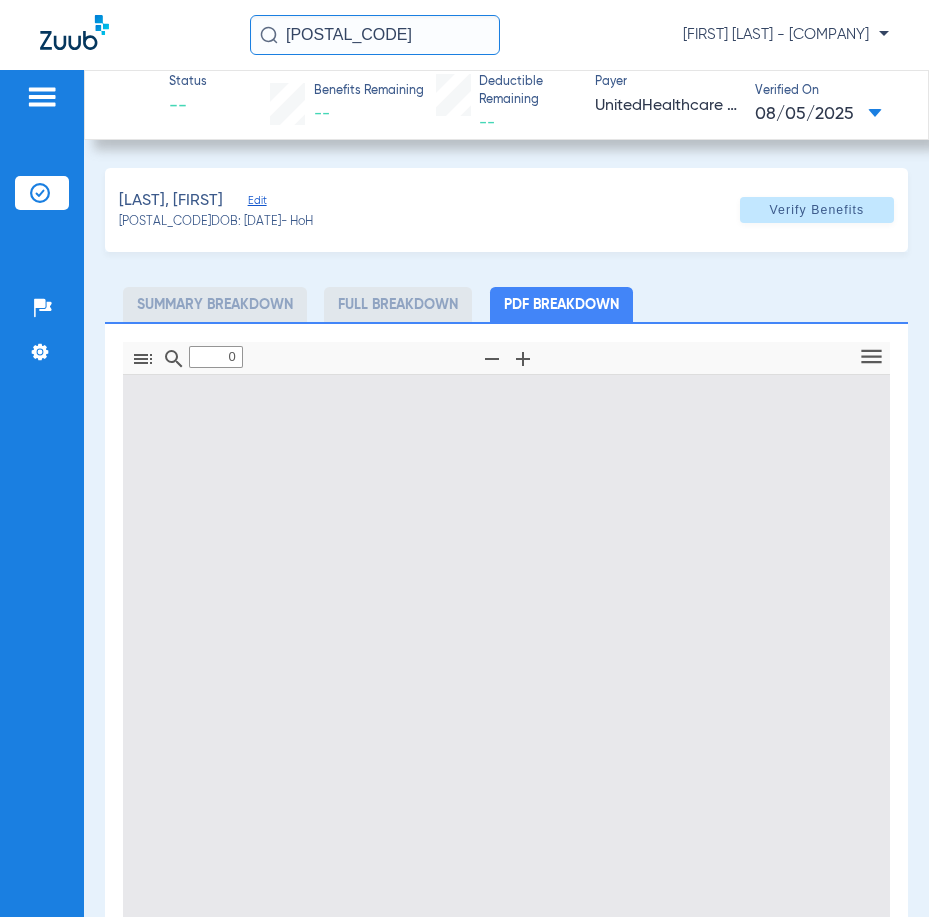 type on "1" 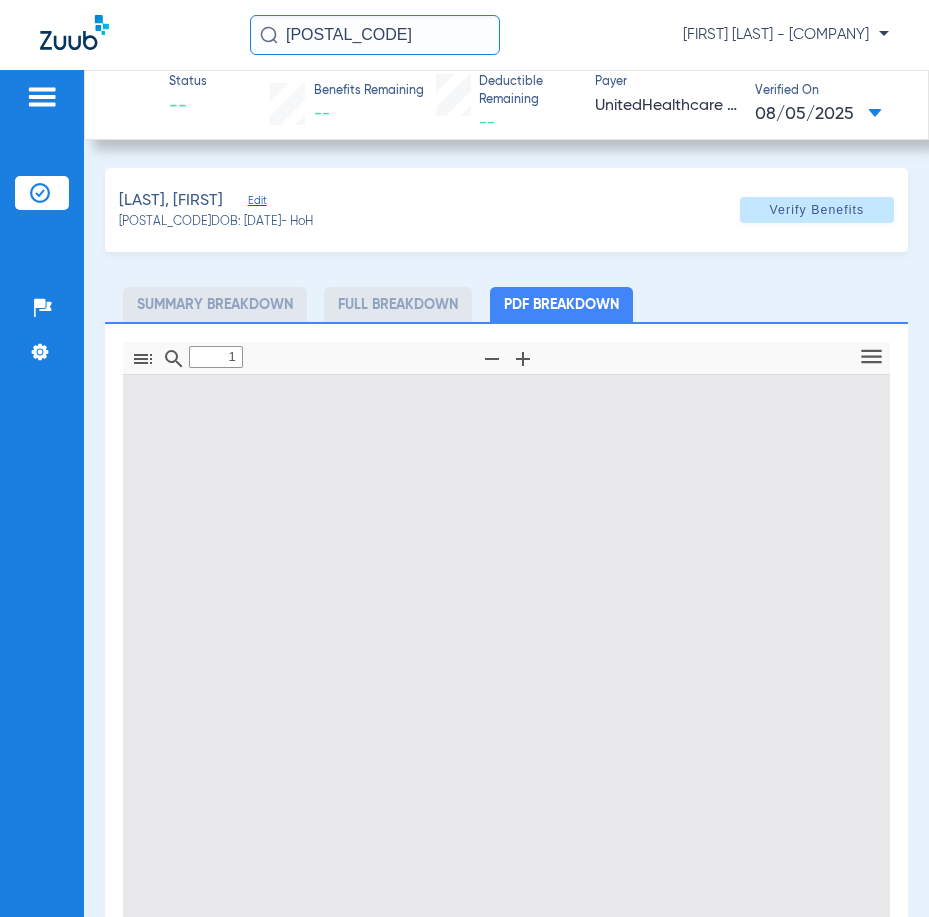 scroll, scrollTop: 10, scrollLeft: 0, axis: vertical 